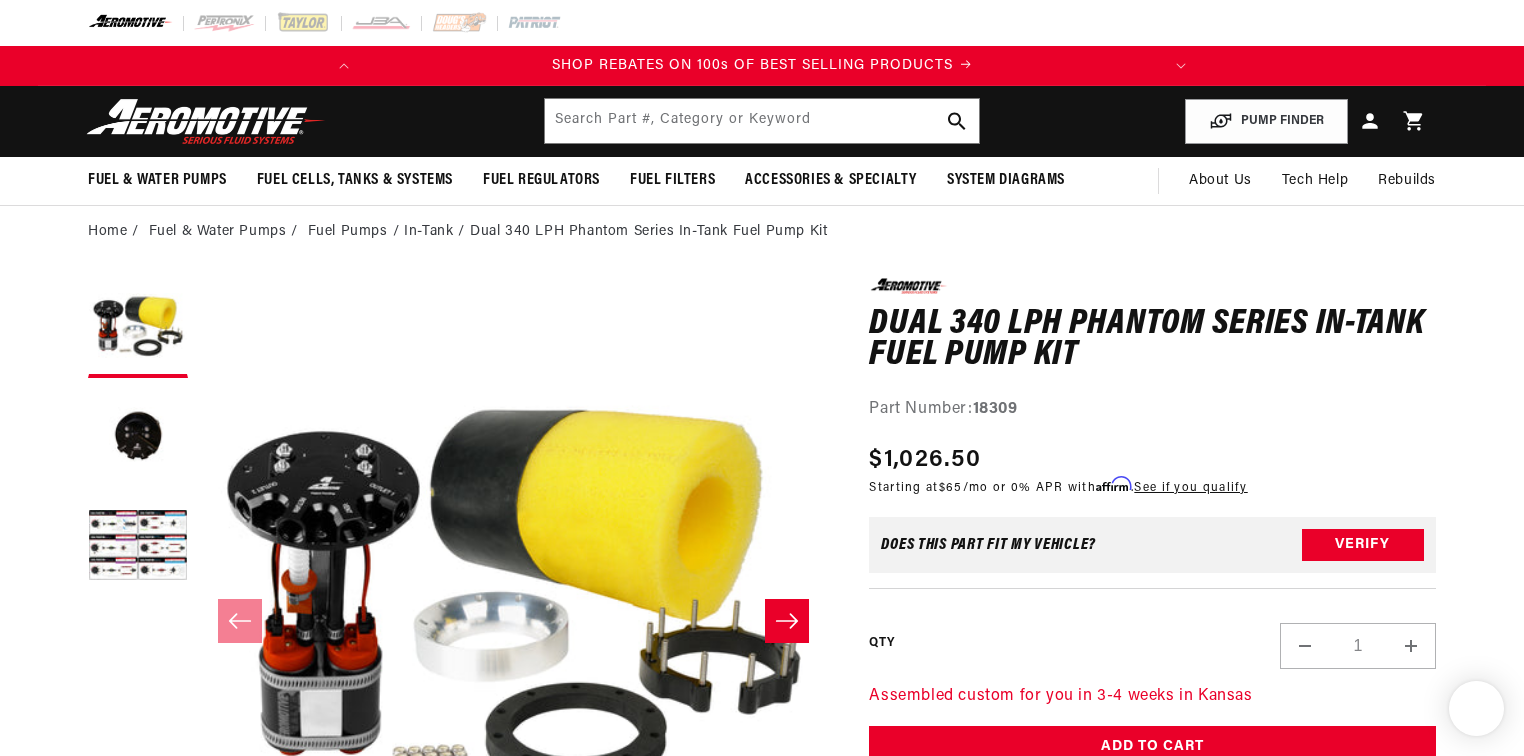 scroll, scrollTop: 0, scrollLeft: 0, axis: both 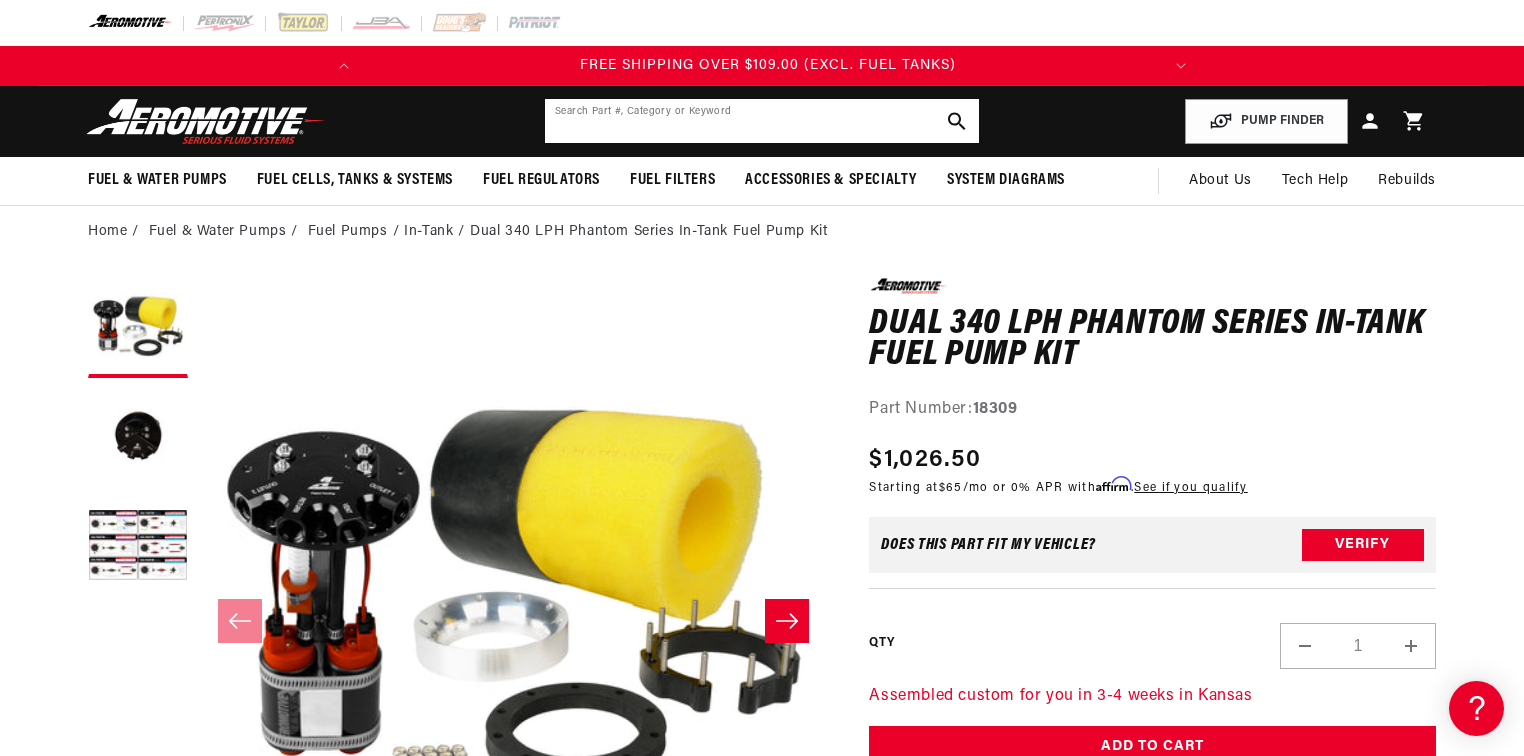 click 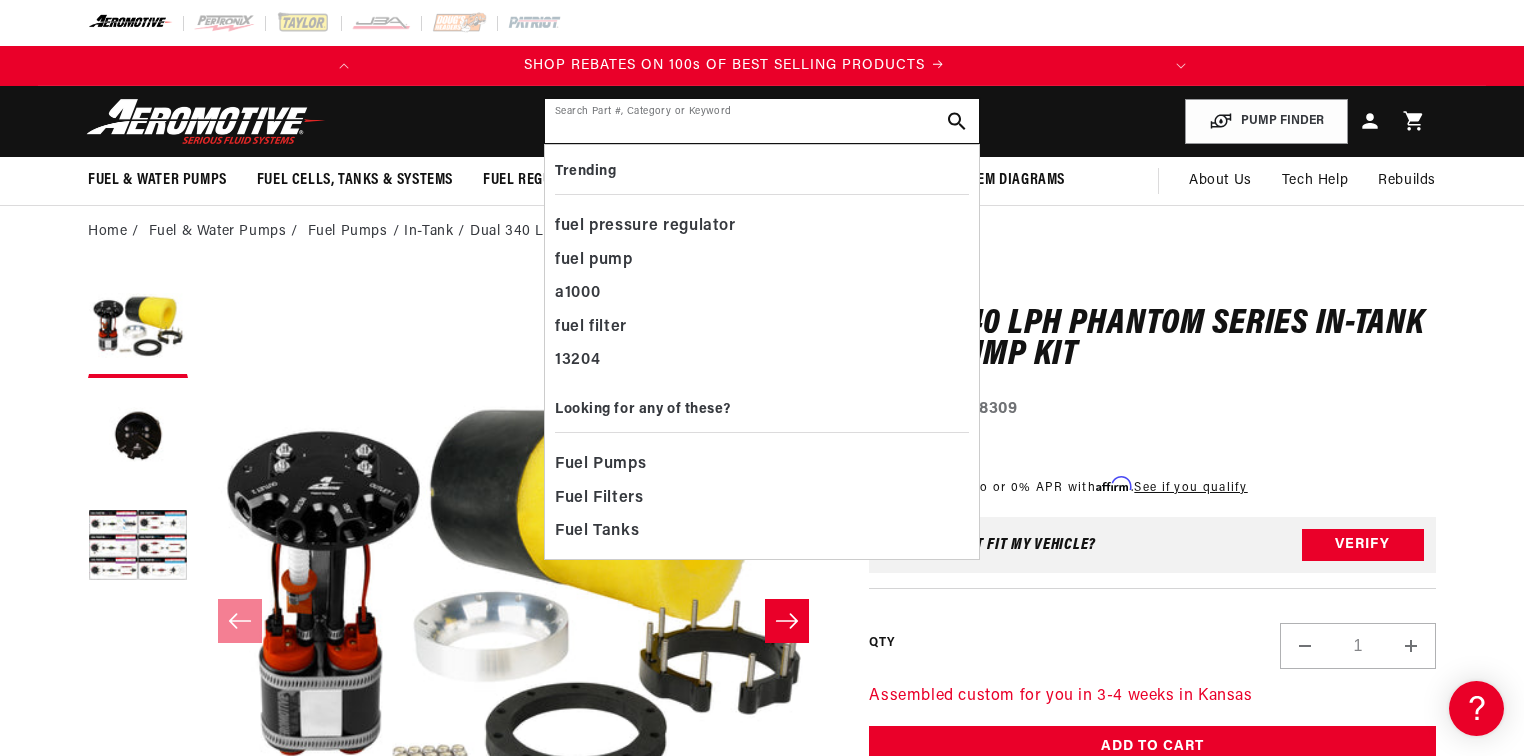 scroll, scrollTop: 0, scrollLeft: 0, axis: both 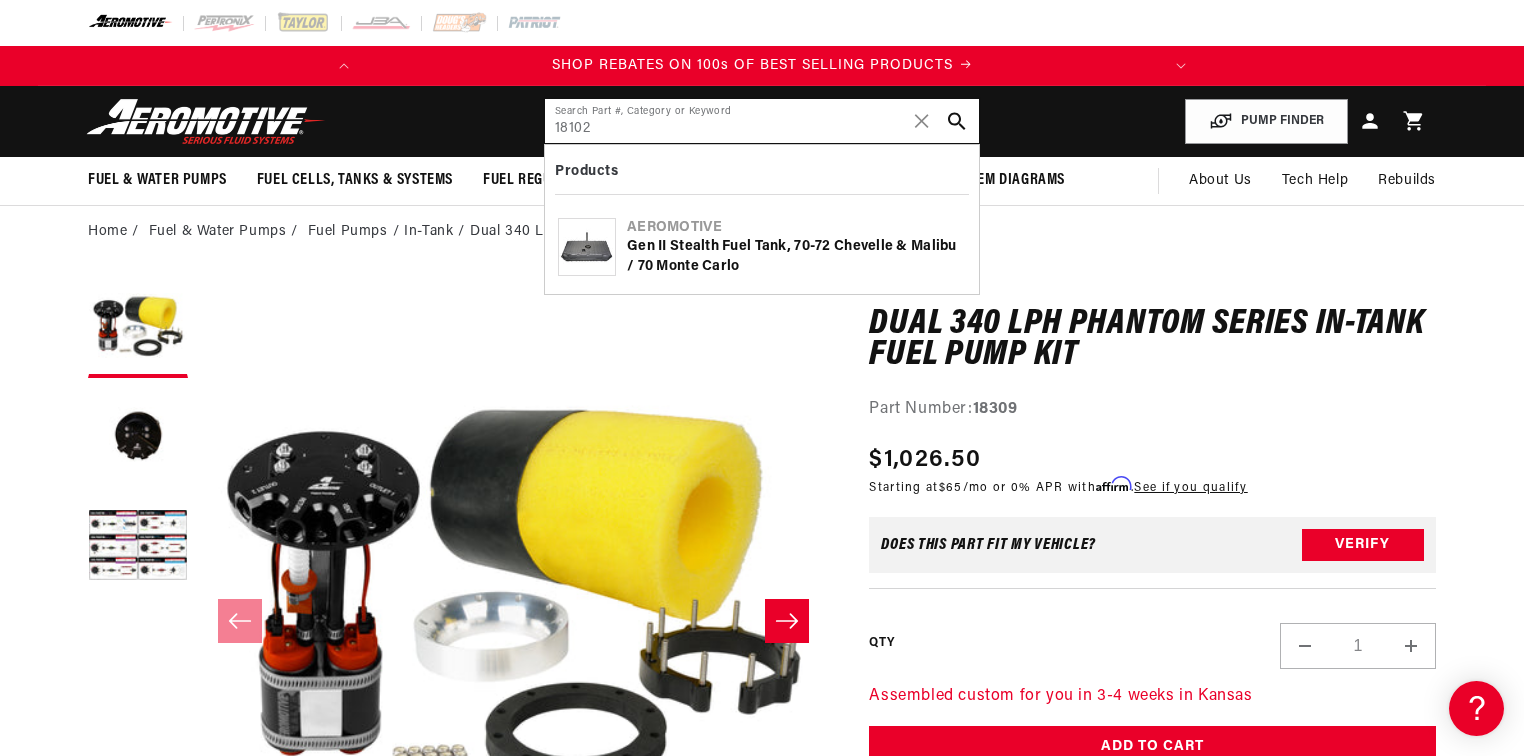 type on "18102" 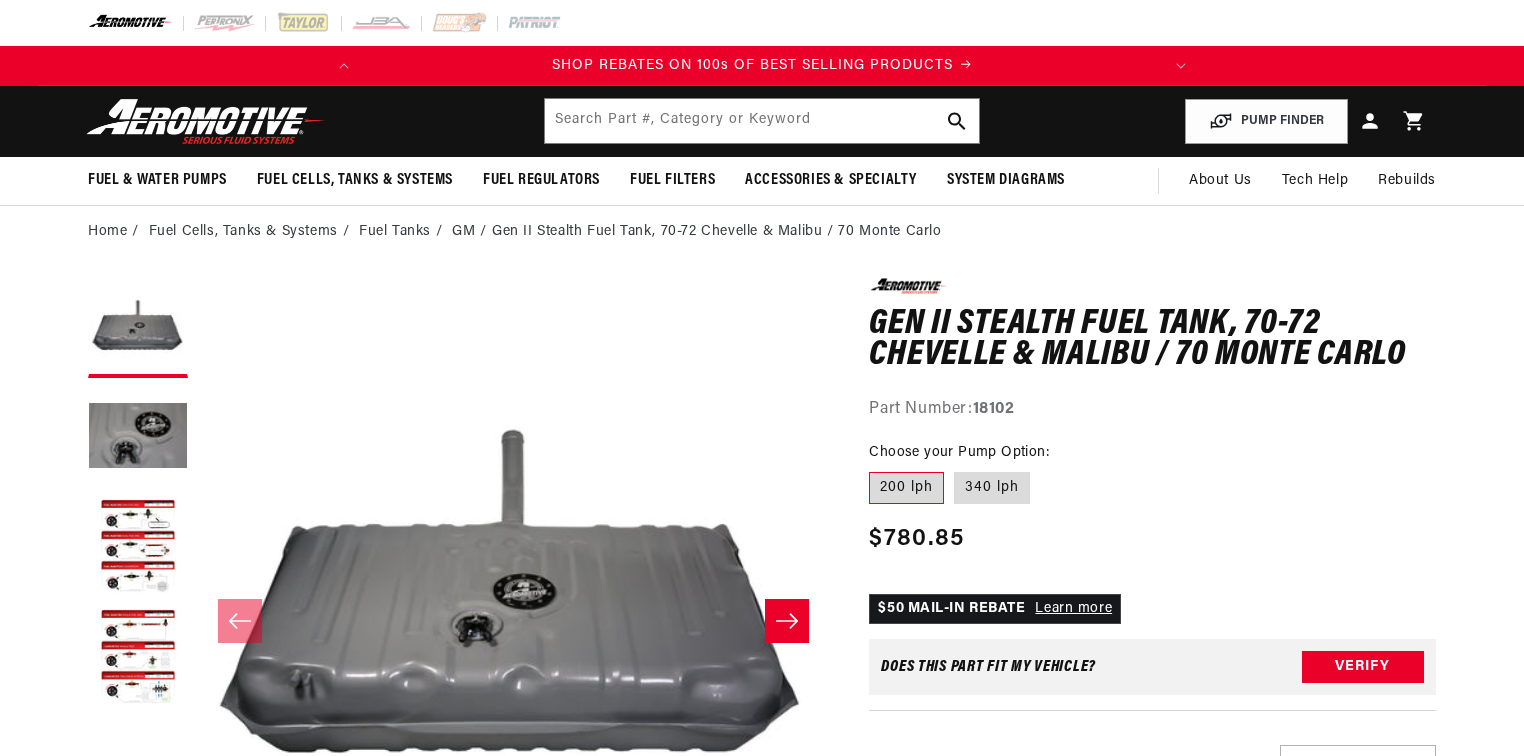 scroll, scrollTop: 0, scrollLeft: 0, axis: both 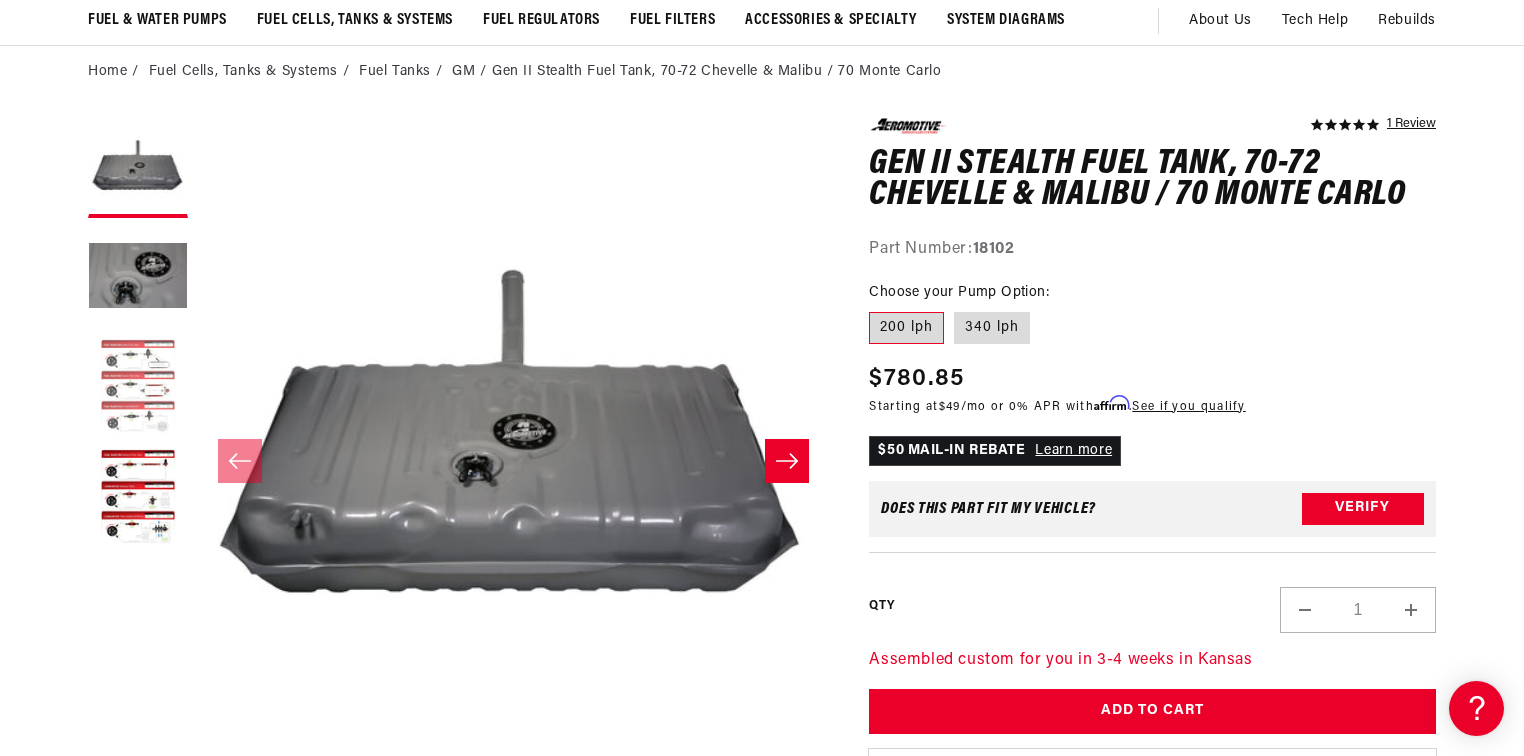 click at bounding box center (138, 388) 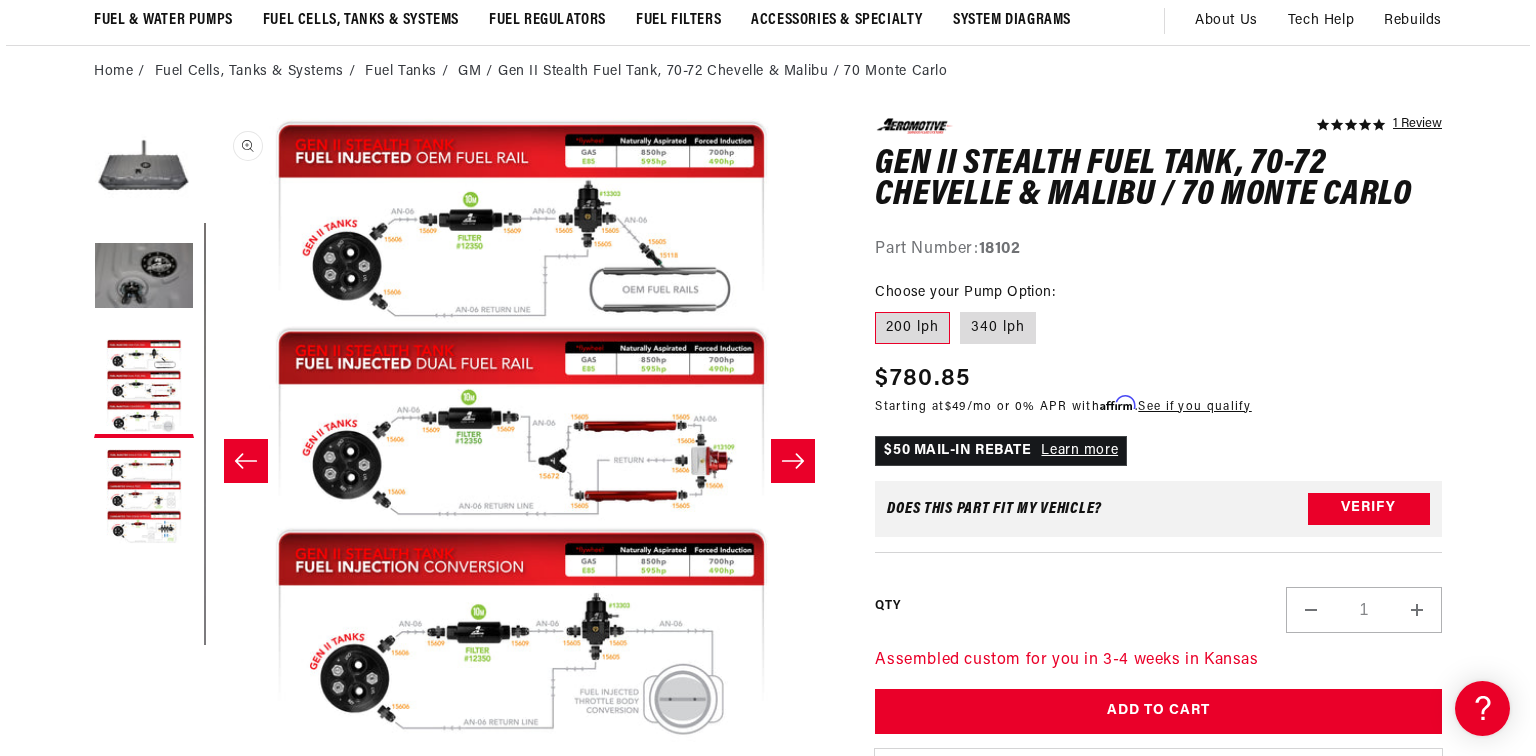 scroll, scrollTop: 0, scrollLeft: 1263, axis: horizontal 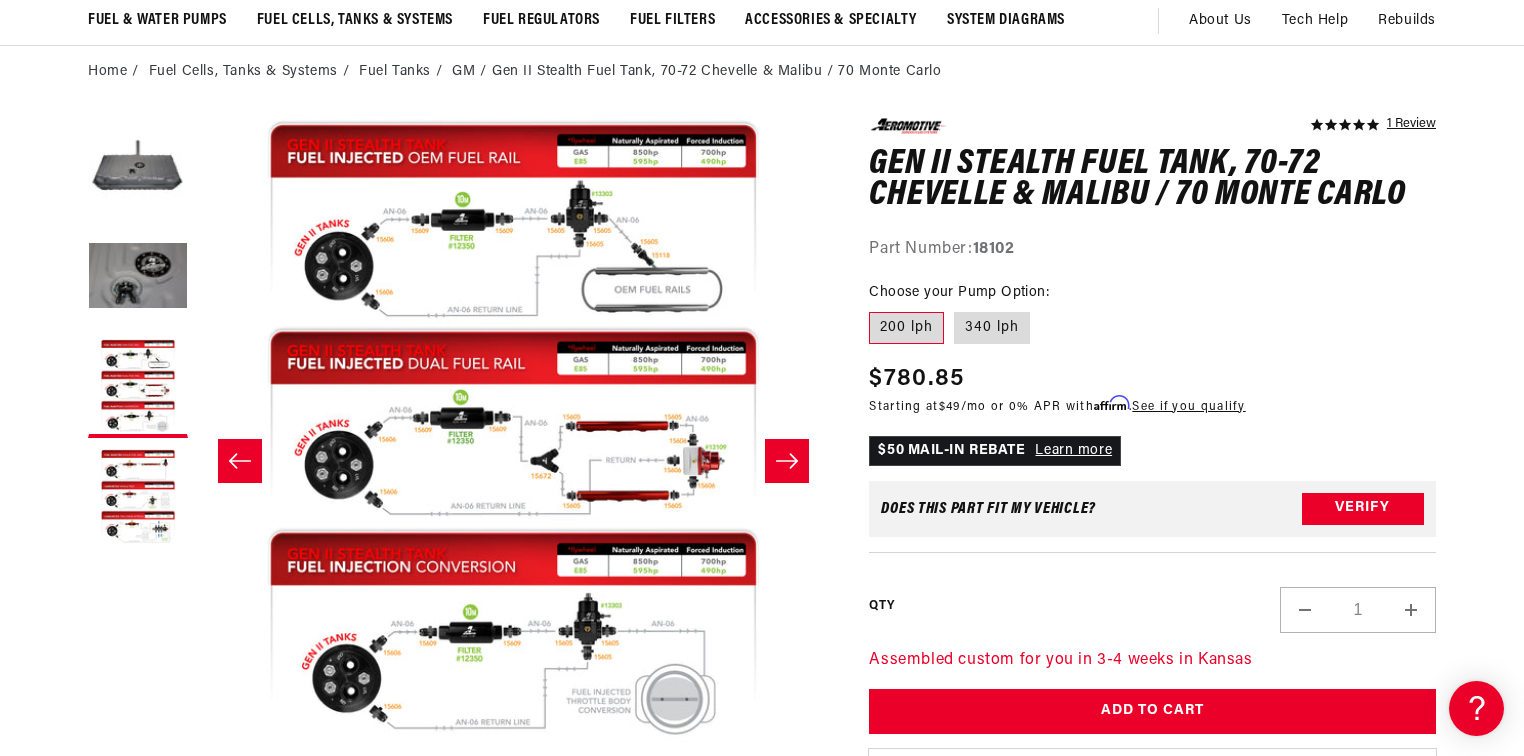 click on "Open media 3 in modal" at bounding box center [198, 750] 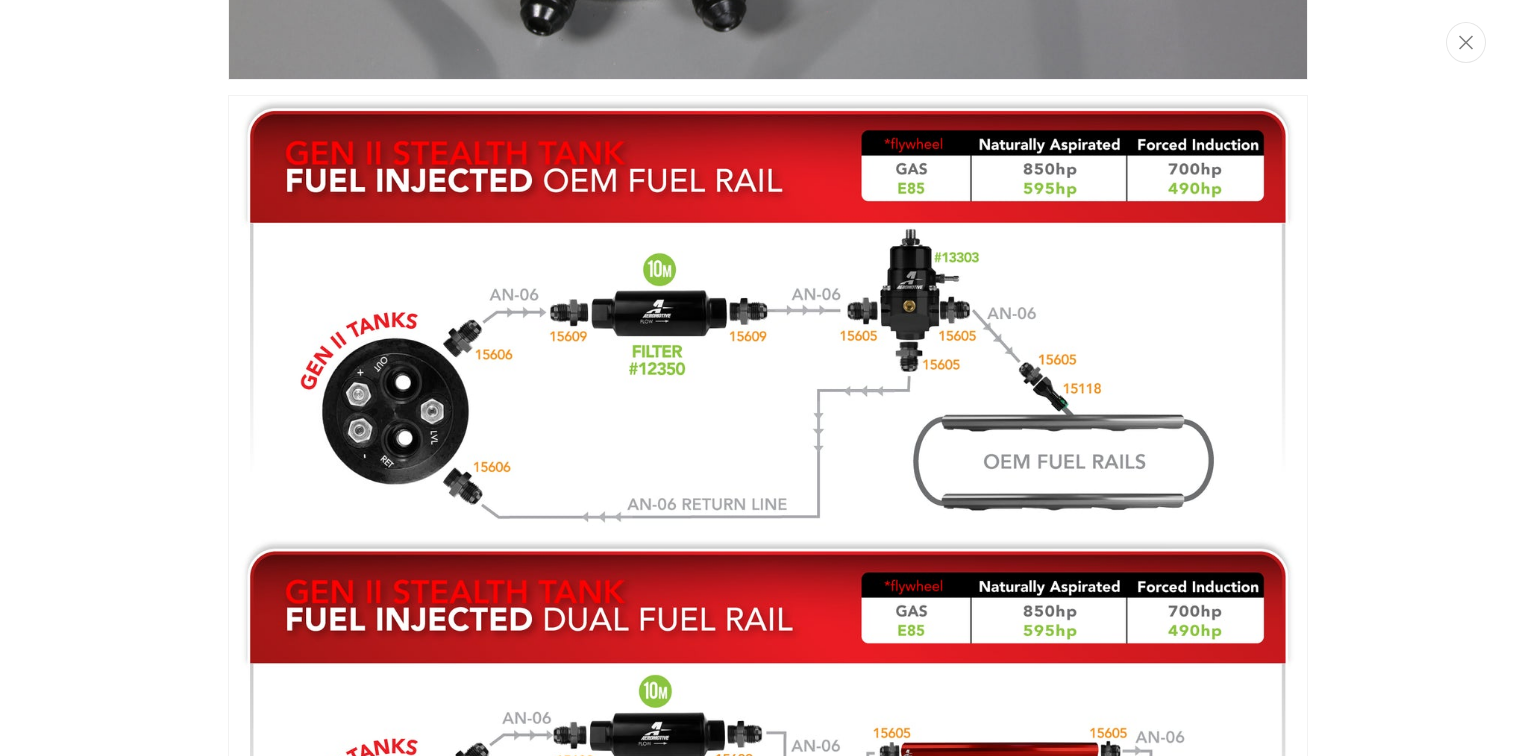 scroll, scrollTop: 1387, scrollLeft: 0, axis: vertical 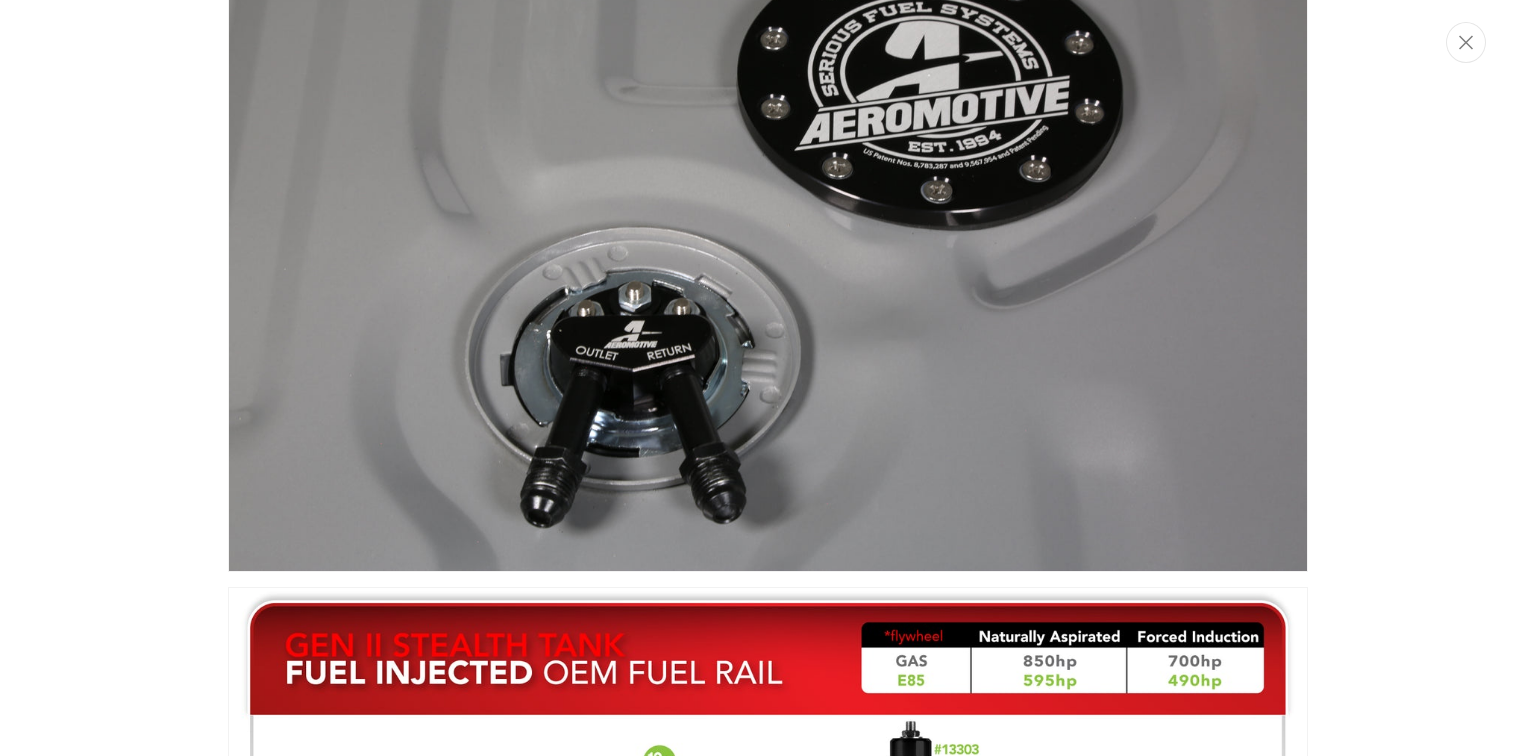 click at bounding box center (768, 378) 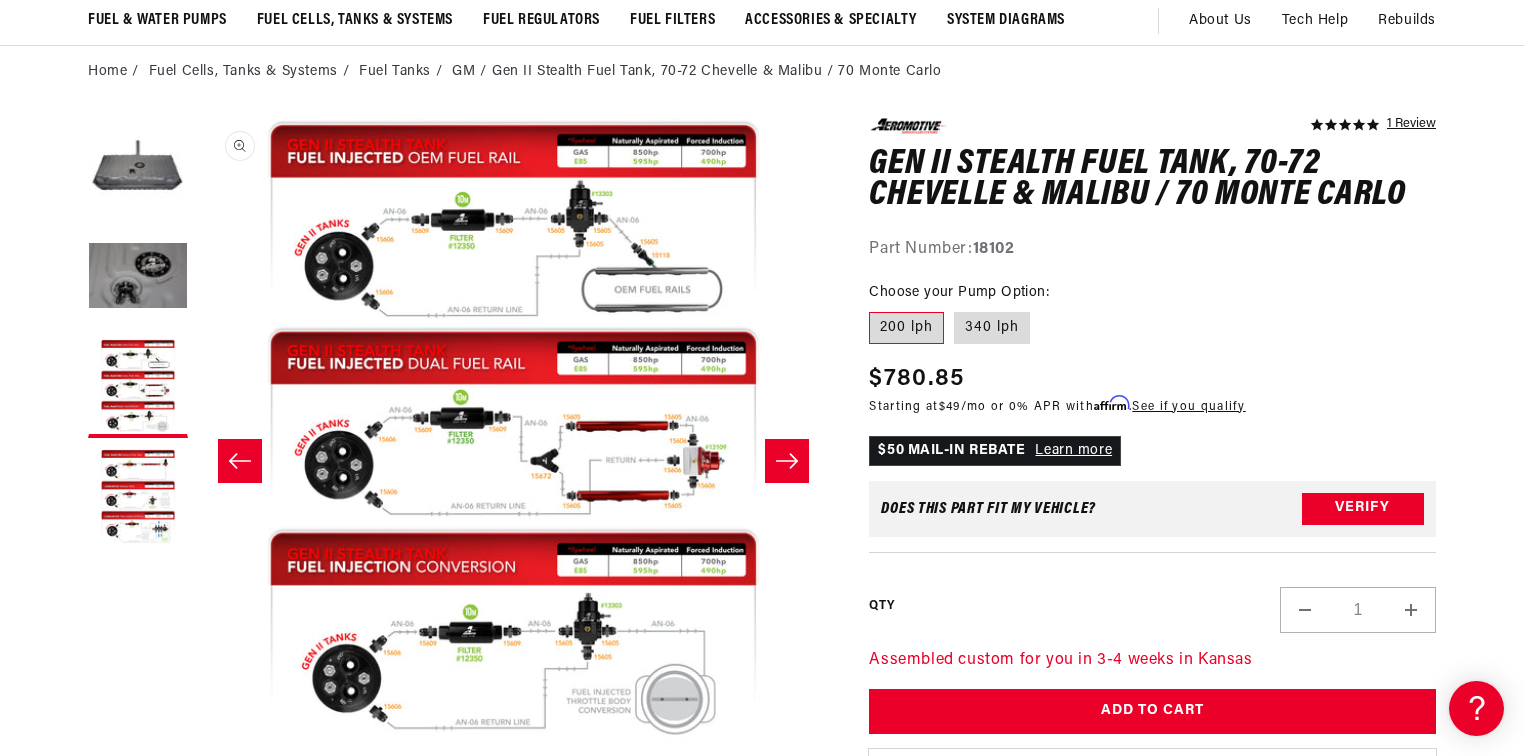 scroll, scrollTop: 0, scrollLeft: 1263, axis: horizontal 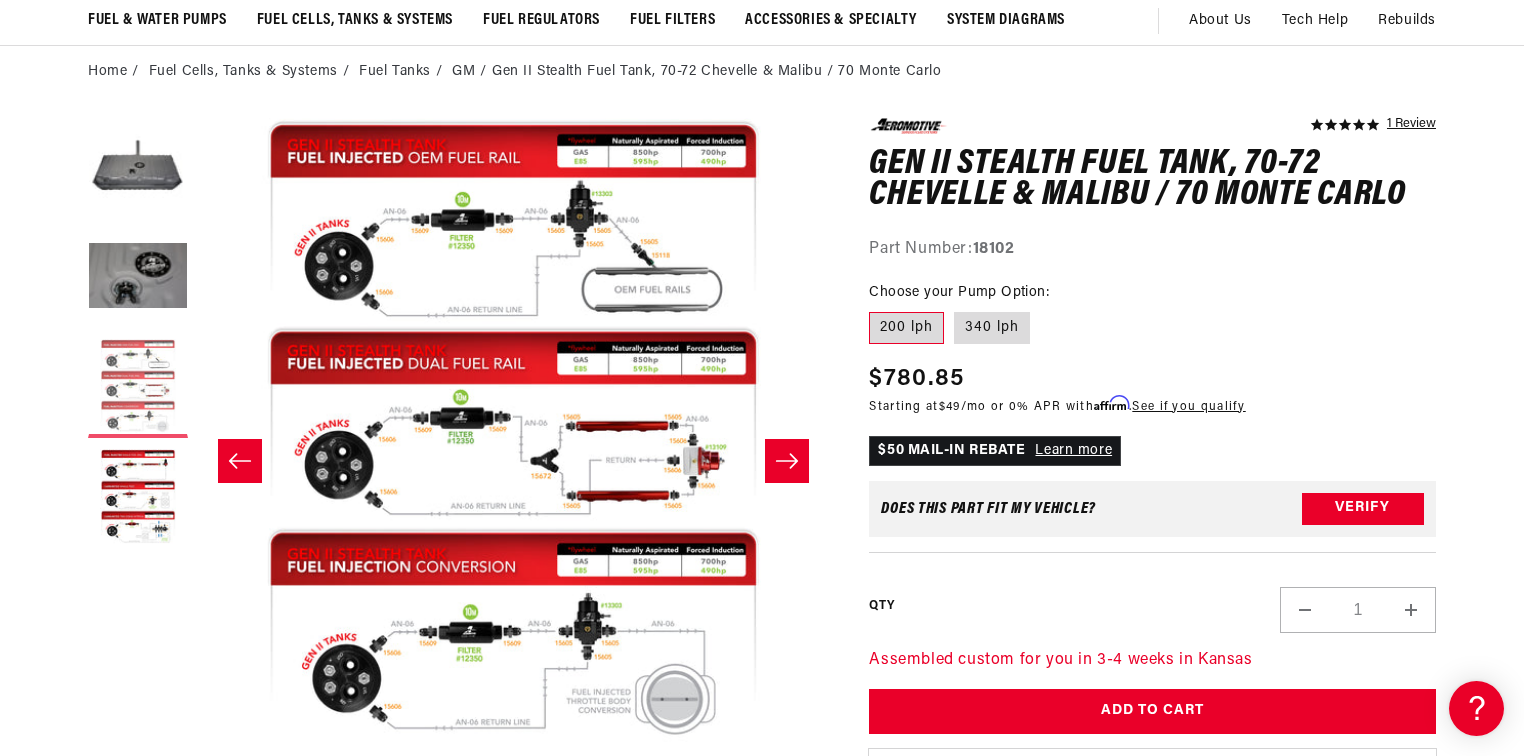 click at bounding box center [138, 388] 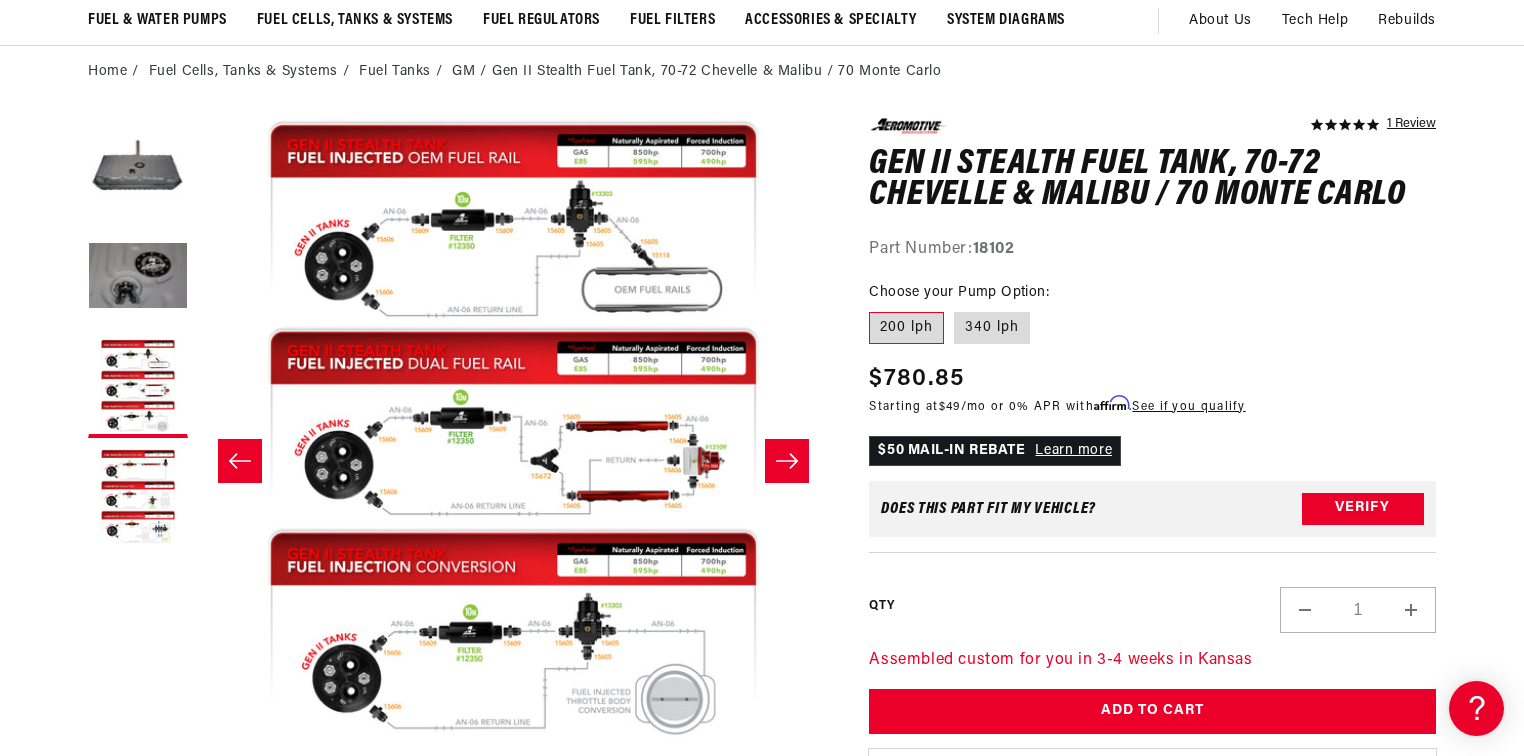scroll, scrollTop: 0, scrollLeft: 40, axis: horizontal 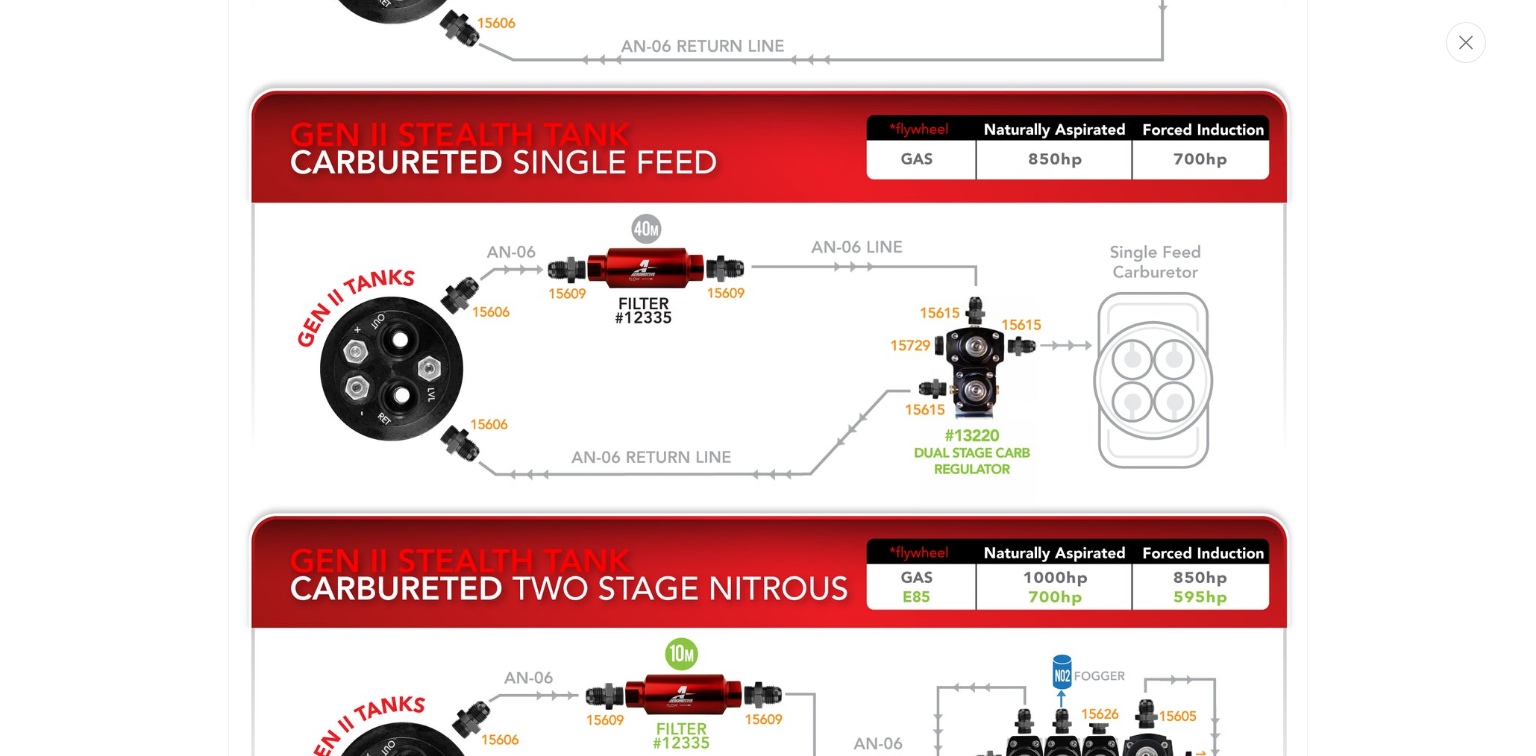 click at bounding box center (768, 378) 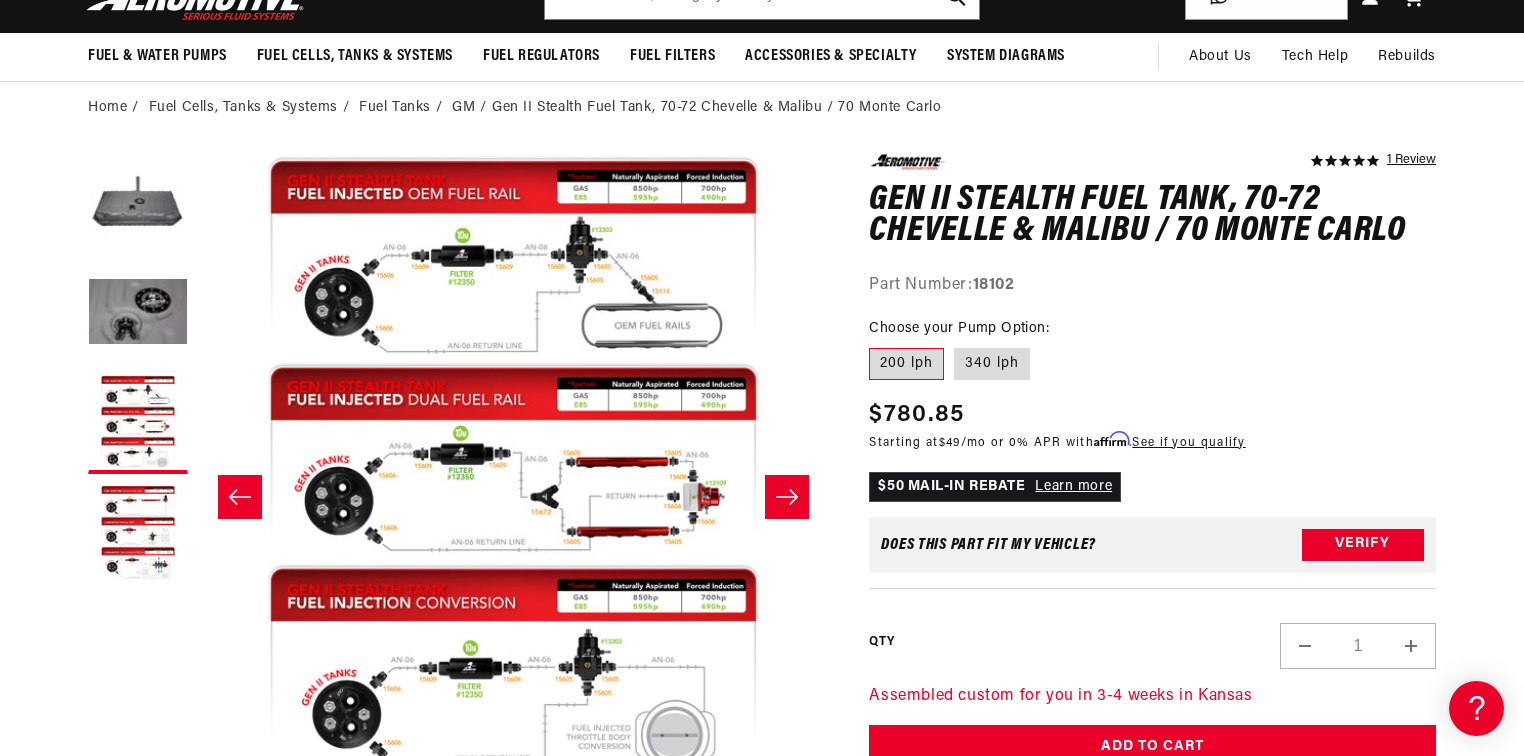 scroll, scrollTop: 160, scrollLeft: 0, axis: vertical 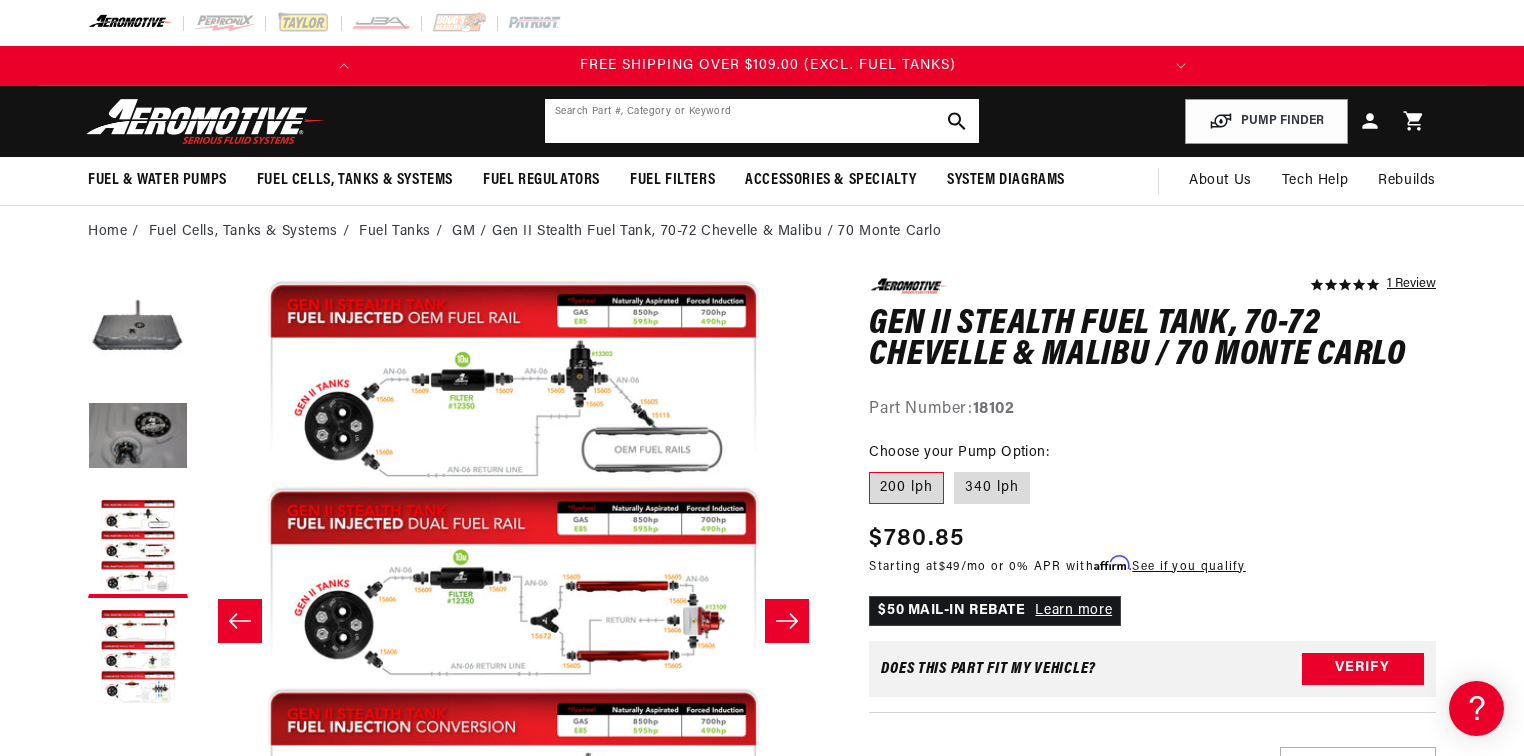 click 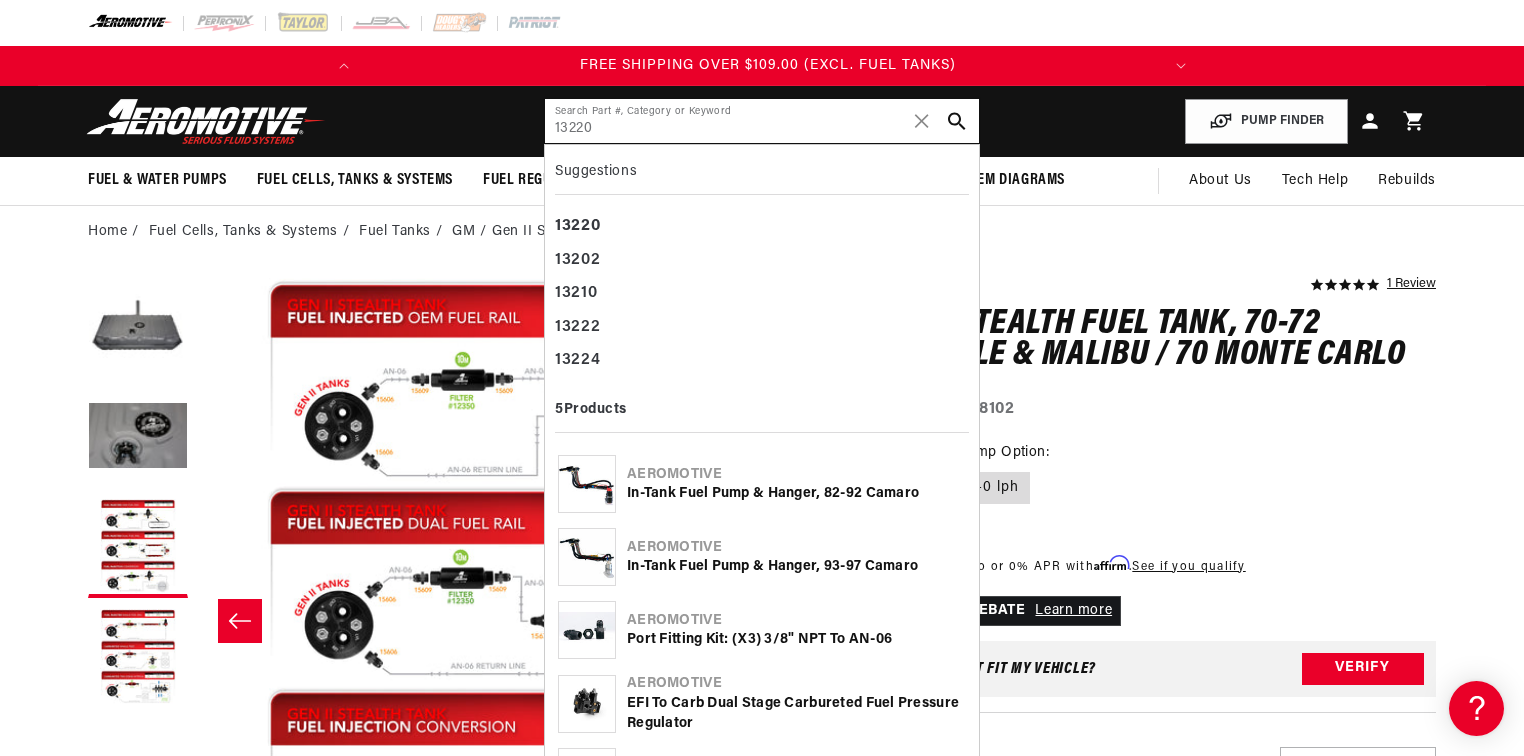 type on "13220" 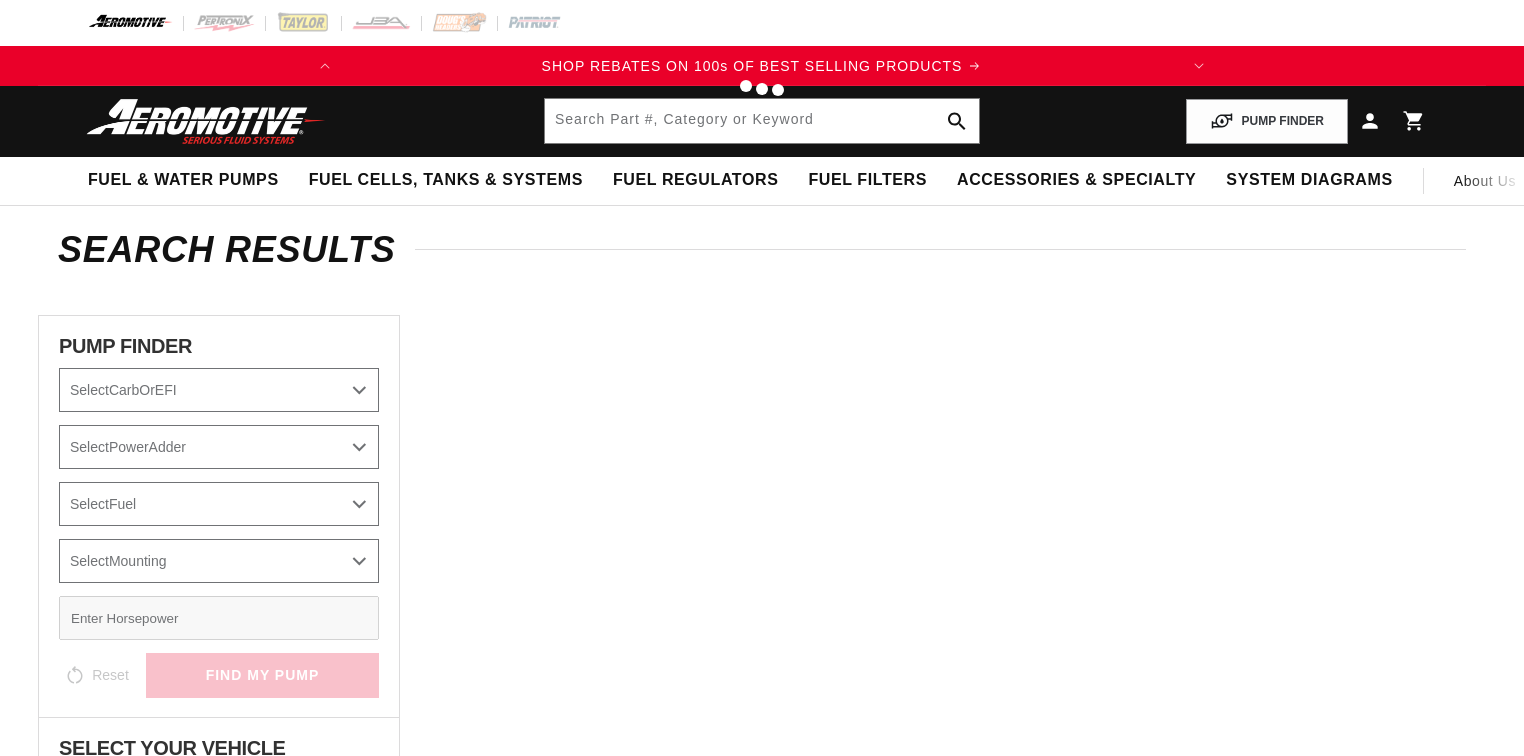 type on "13220" 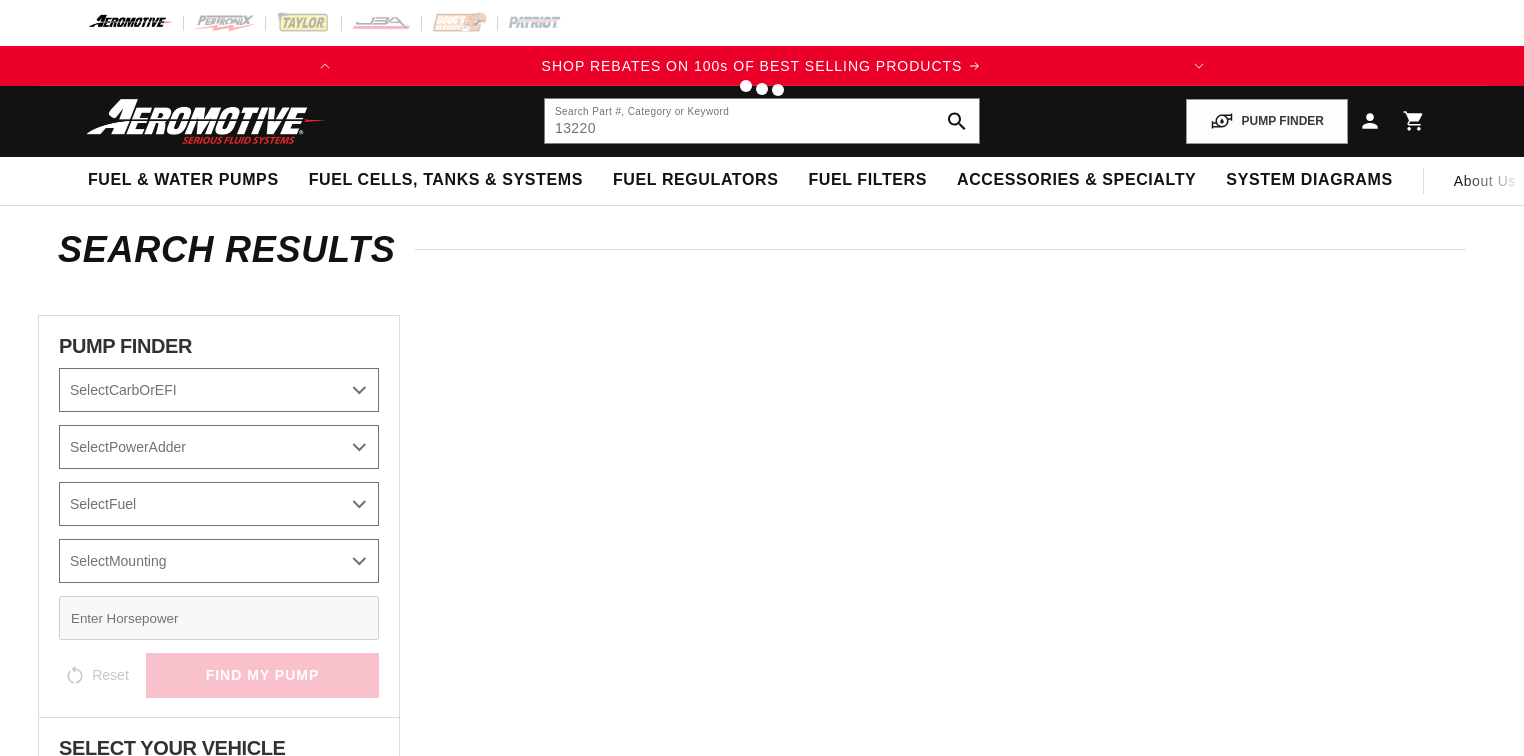 scroll, scrollTop: 0, scrollLeft: 0, axis: both 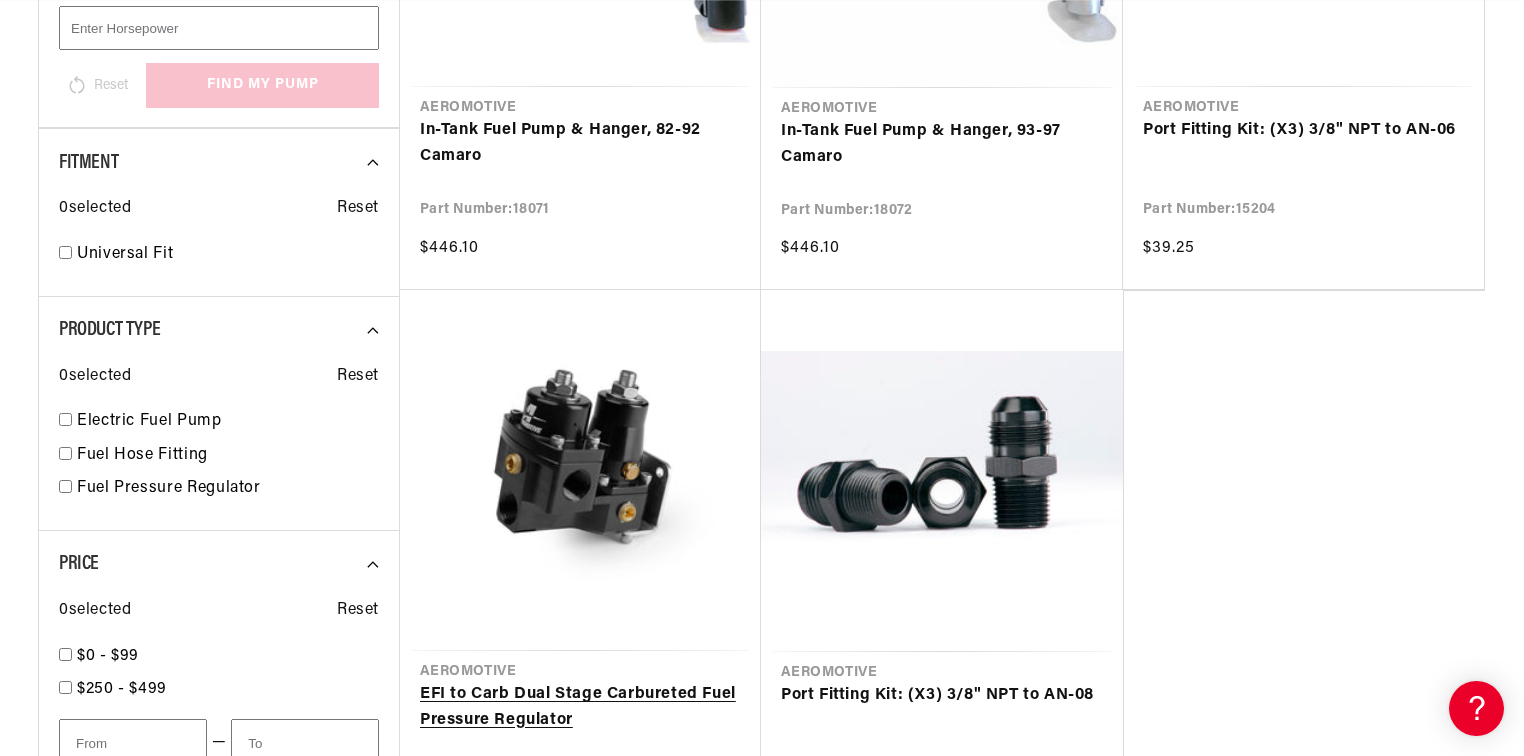 click on "EFI to Carb Dual Stage Carbureted Fuel Pressure Regulator" at bounding box center [580, 707] 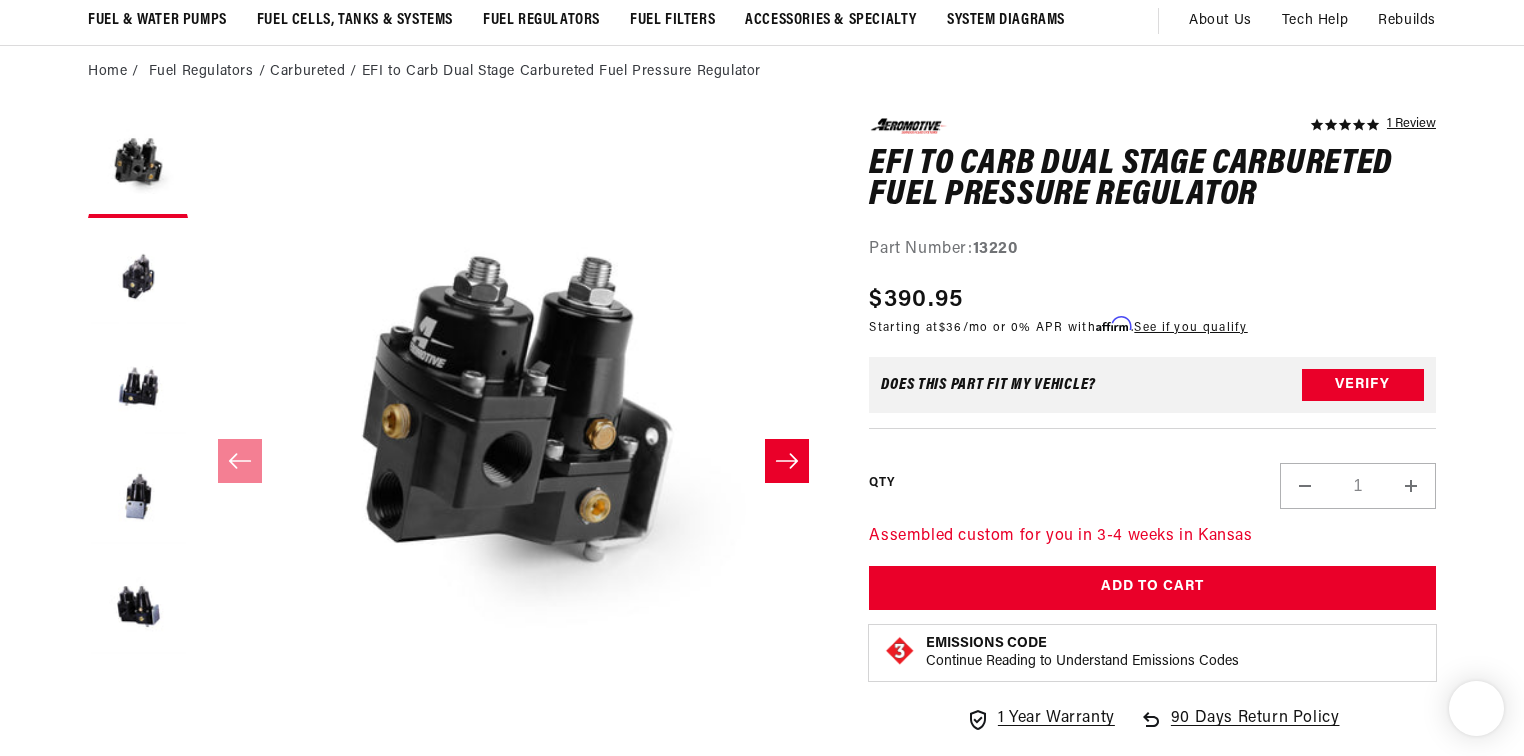 scroll, scrollTop: 160, scrollLeft: 0, axis: vertical 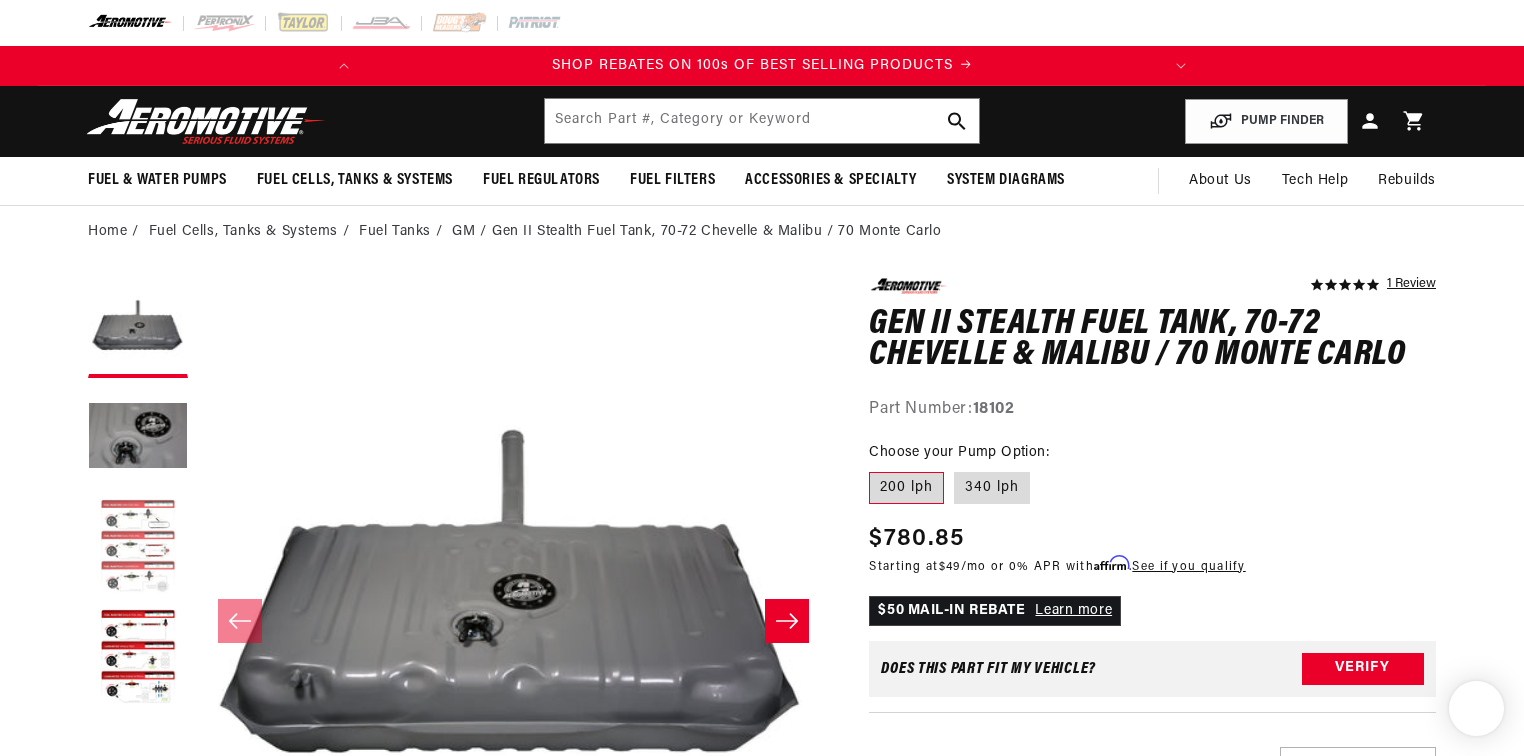 click at bounding box center [138, 548] 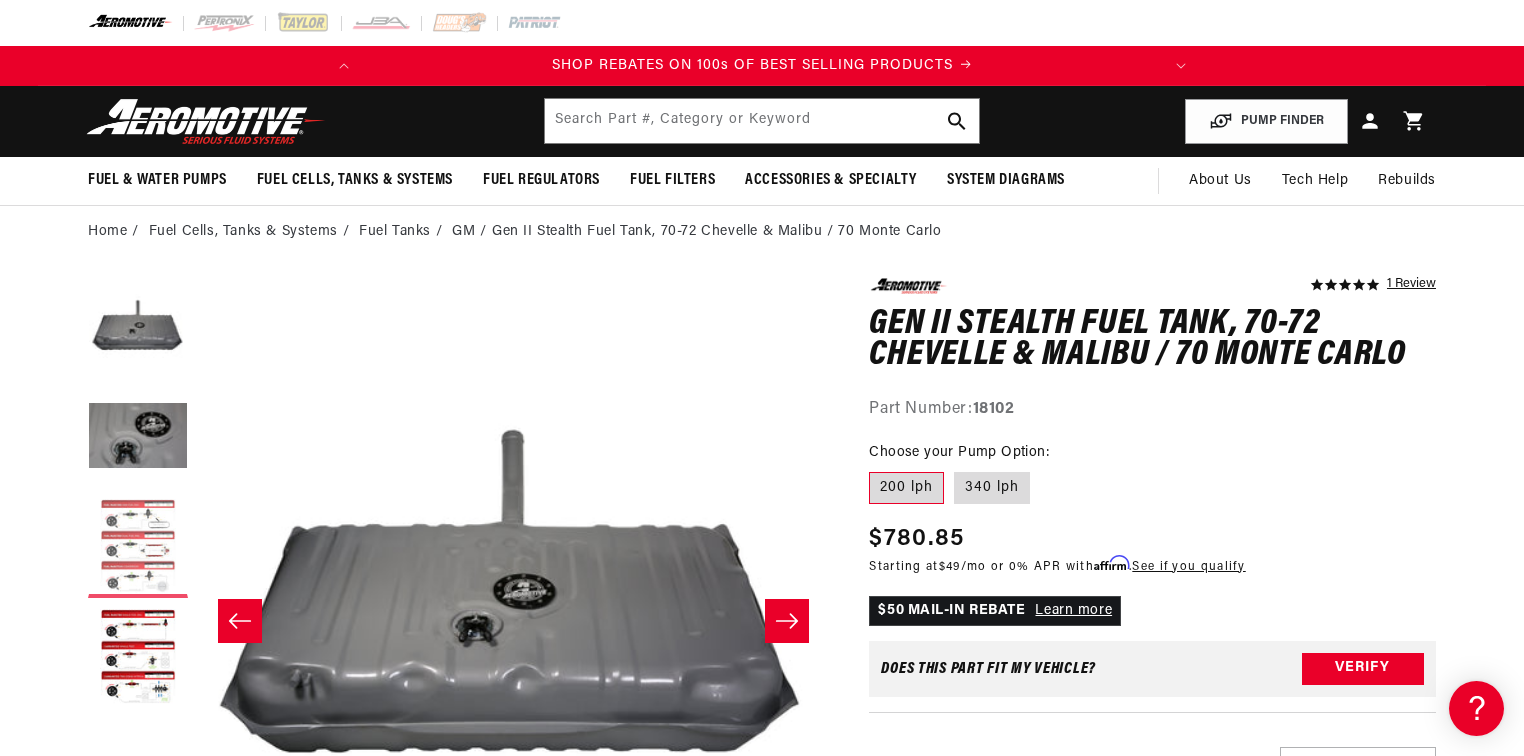 scroll, scrollTop: 0, scrollLeft: 0, axis: both 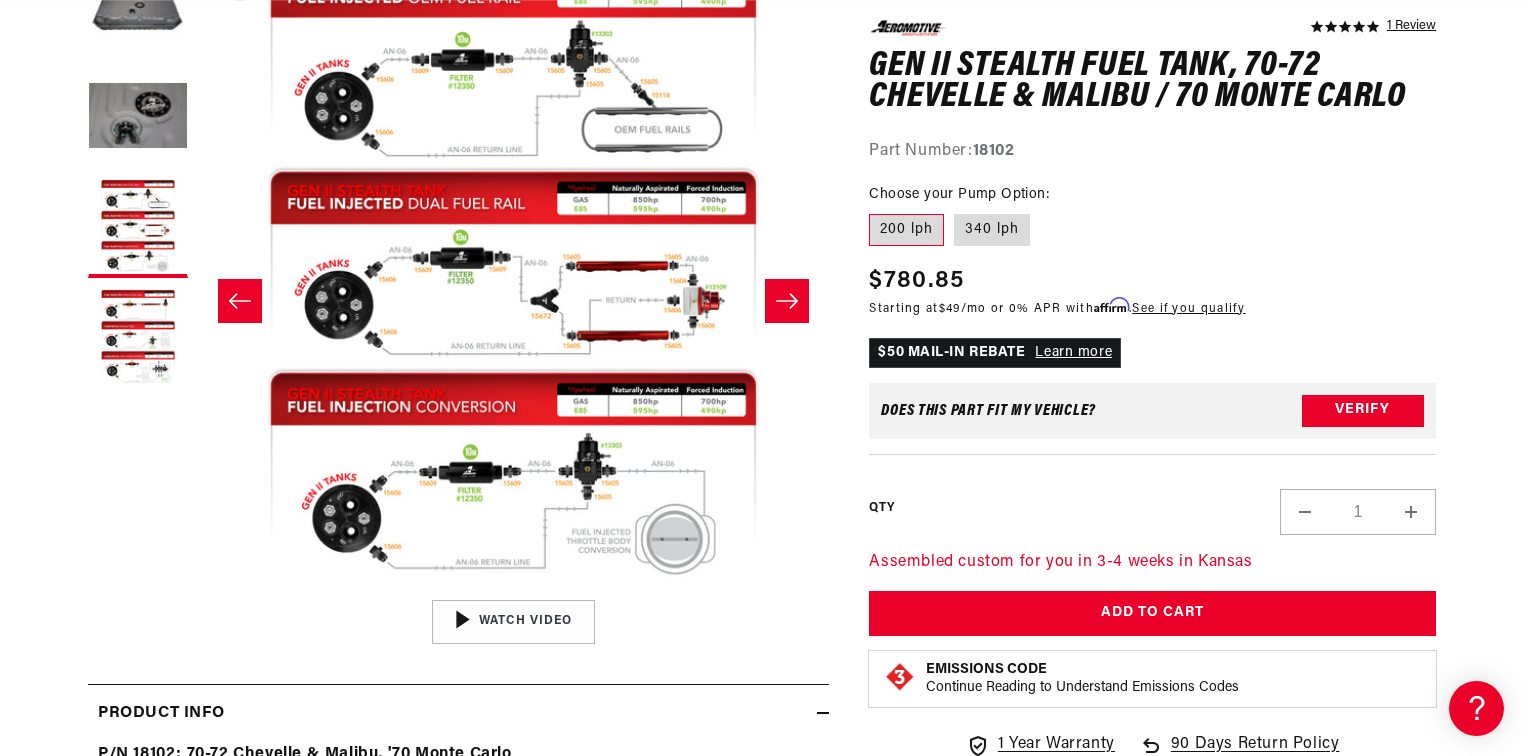 click on "Open media 3 in modal" at bounding box center (198, 590) 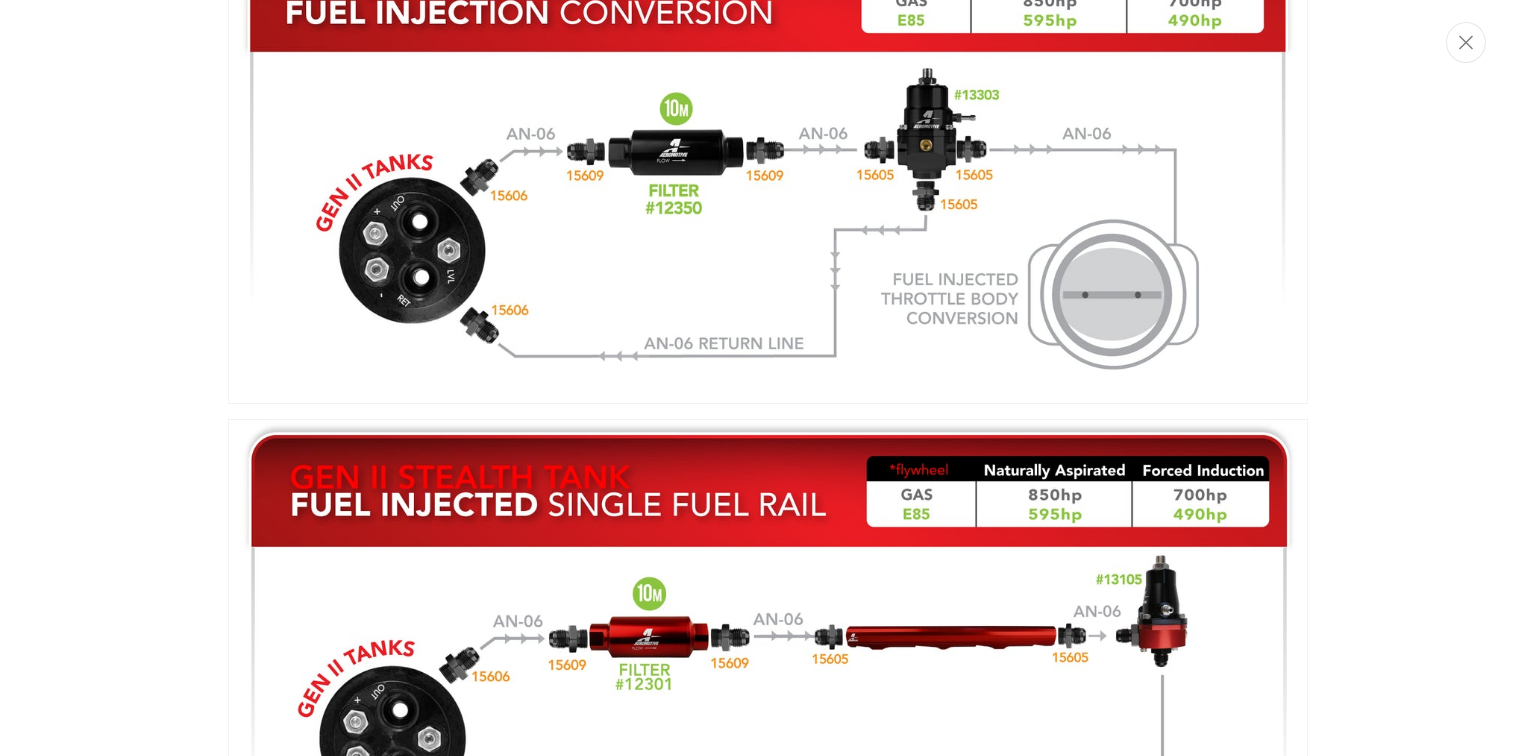 scroll, scrollTop: 2731, scrollLeft: 0, axis: vertical 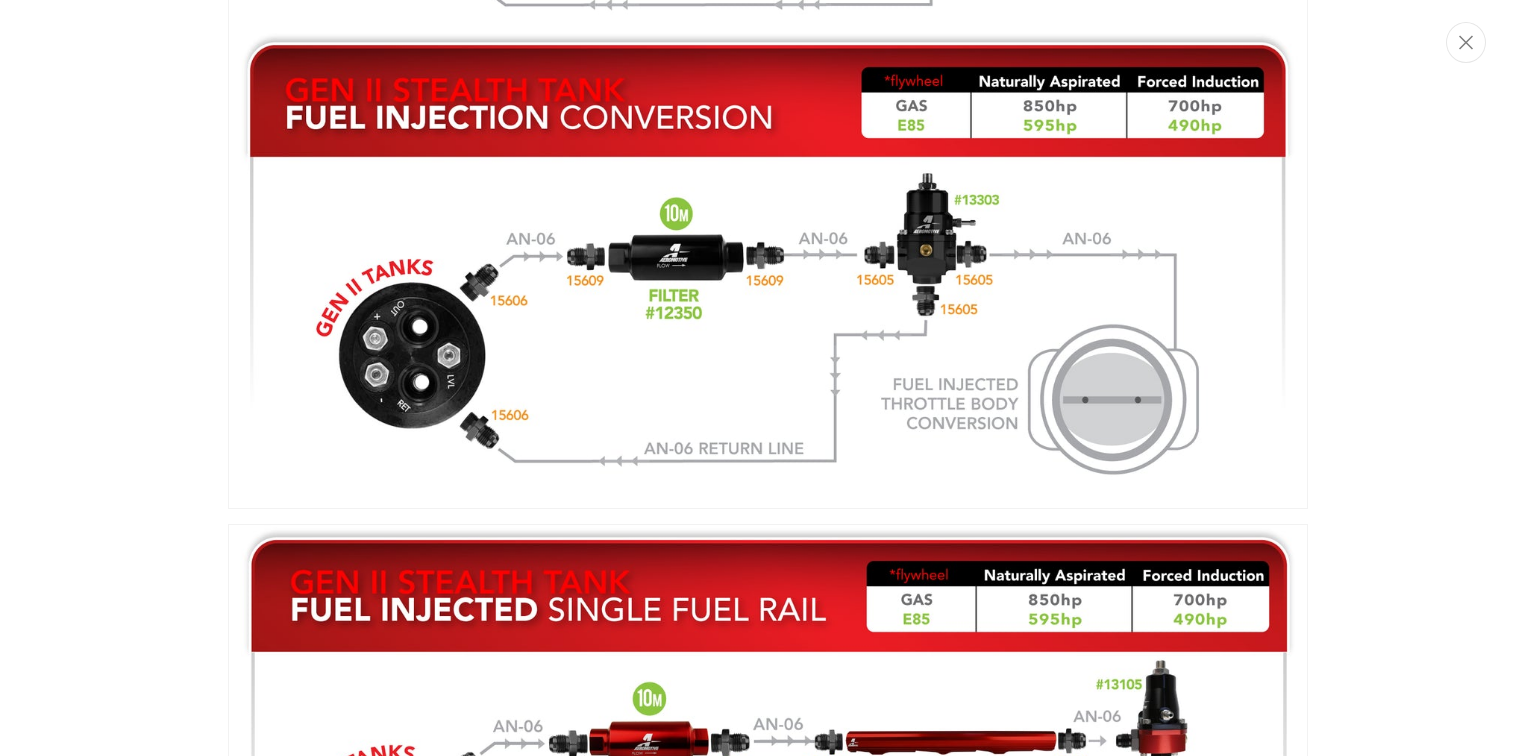 click at bounding box center [768, 378] 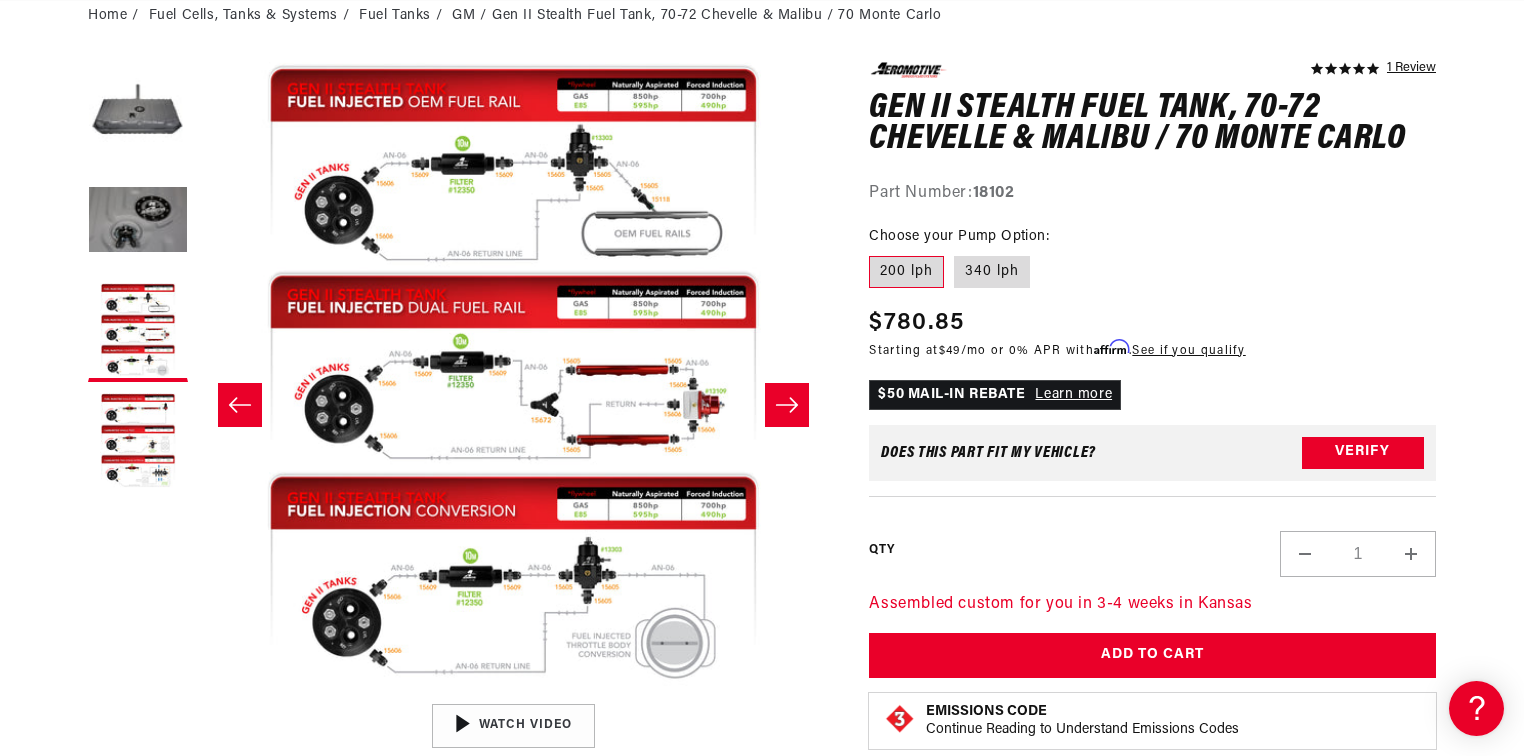 scroll, scrollTop: 0, scrollLeft: 0, axis: both 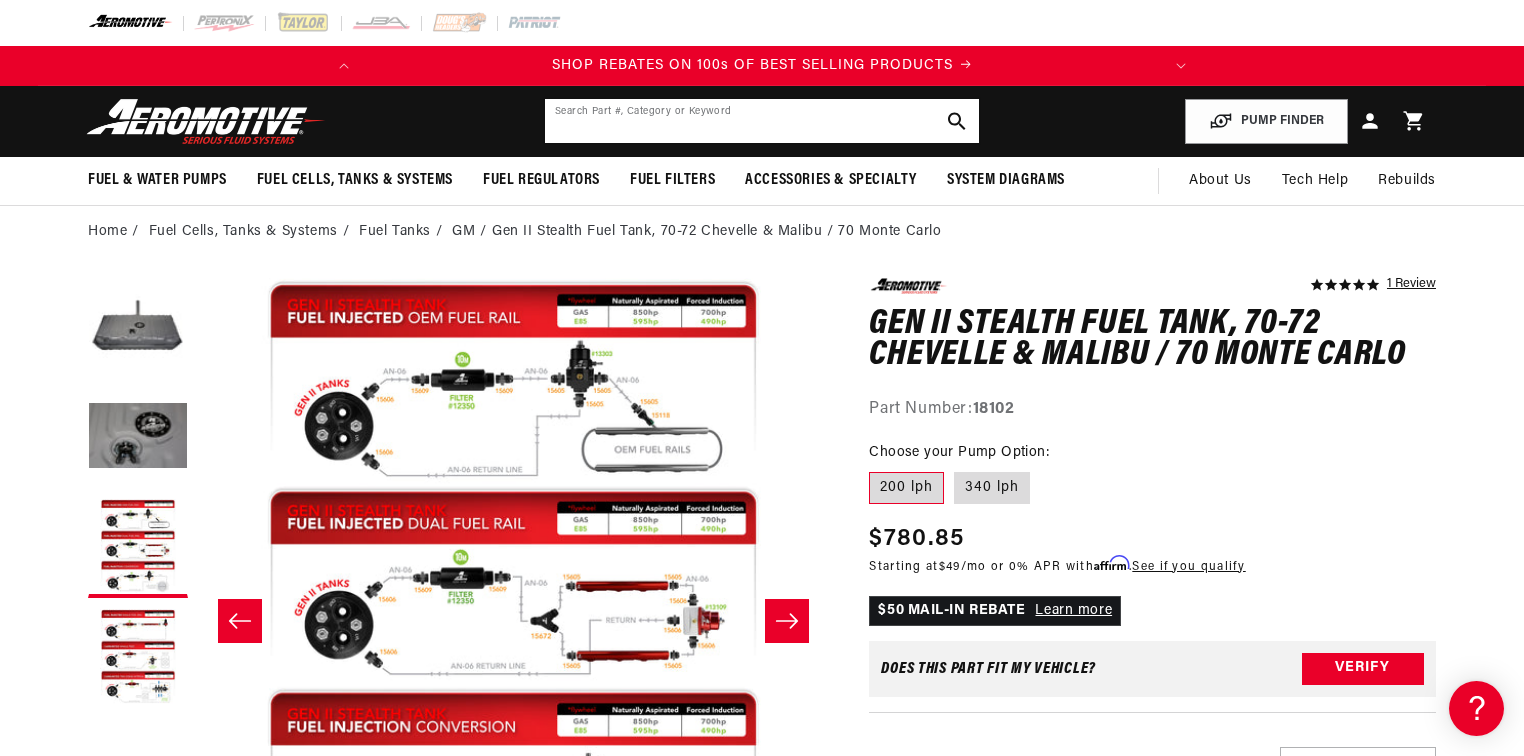 click 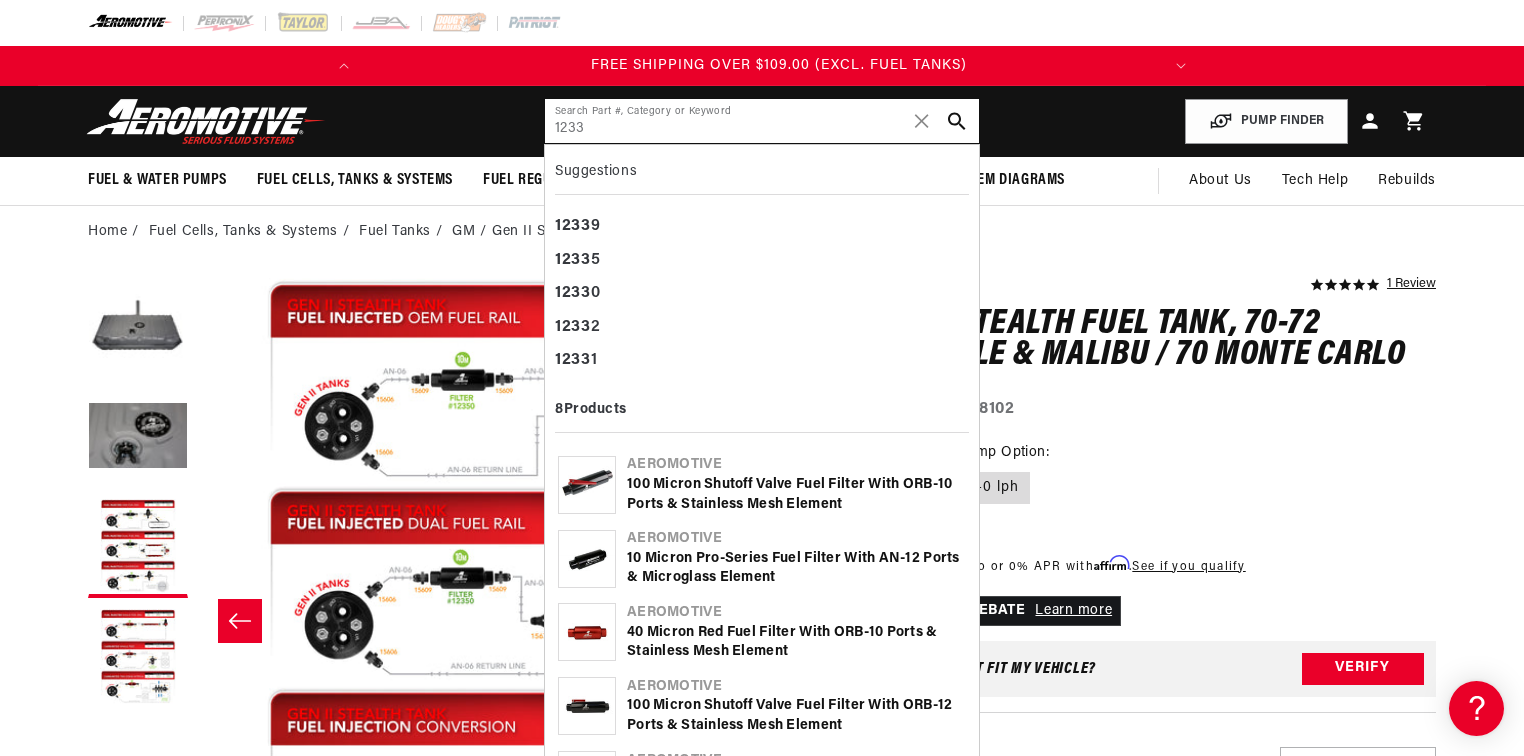 scroll, scrollTop: 0, scrollLeft: 791, axis: horizontal 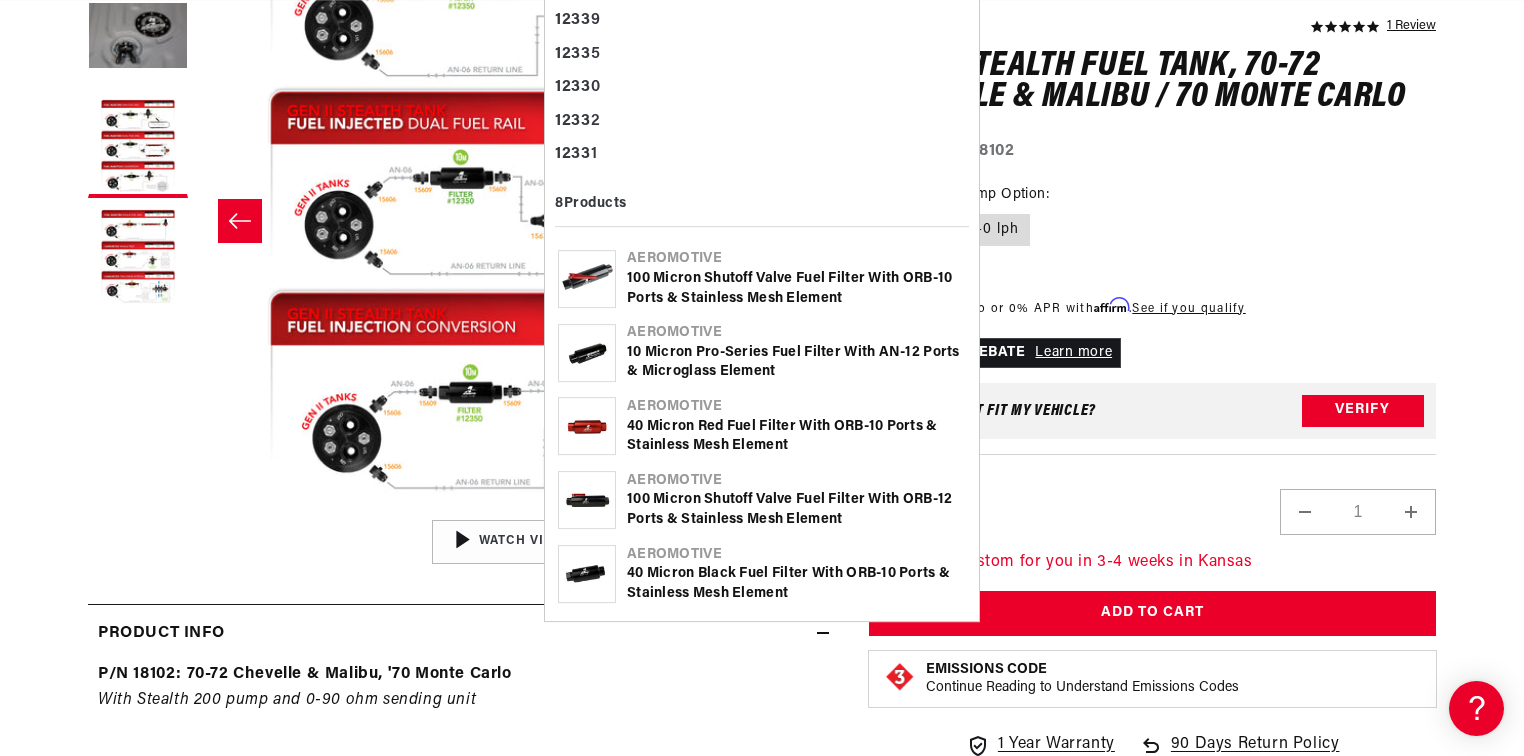 click on "Open media 3 in modal" at bounding box center [198, 510] 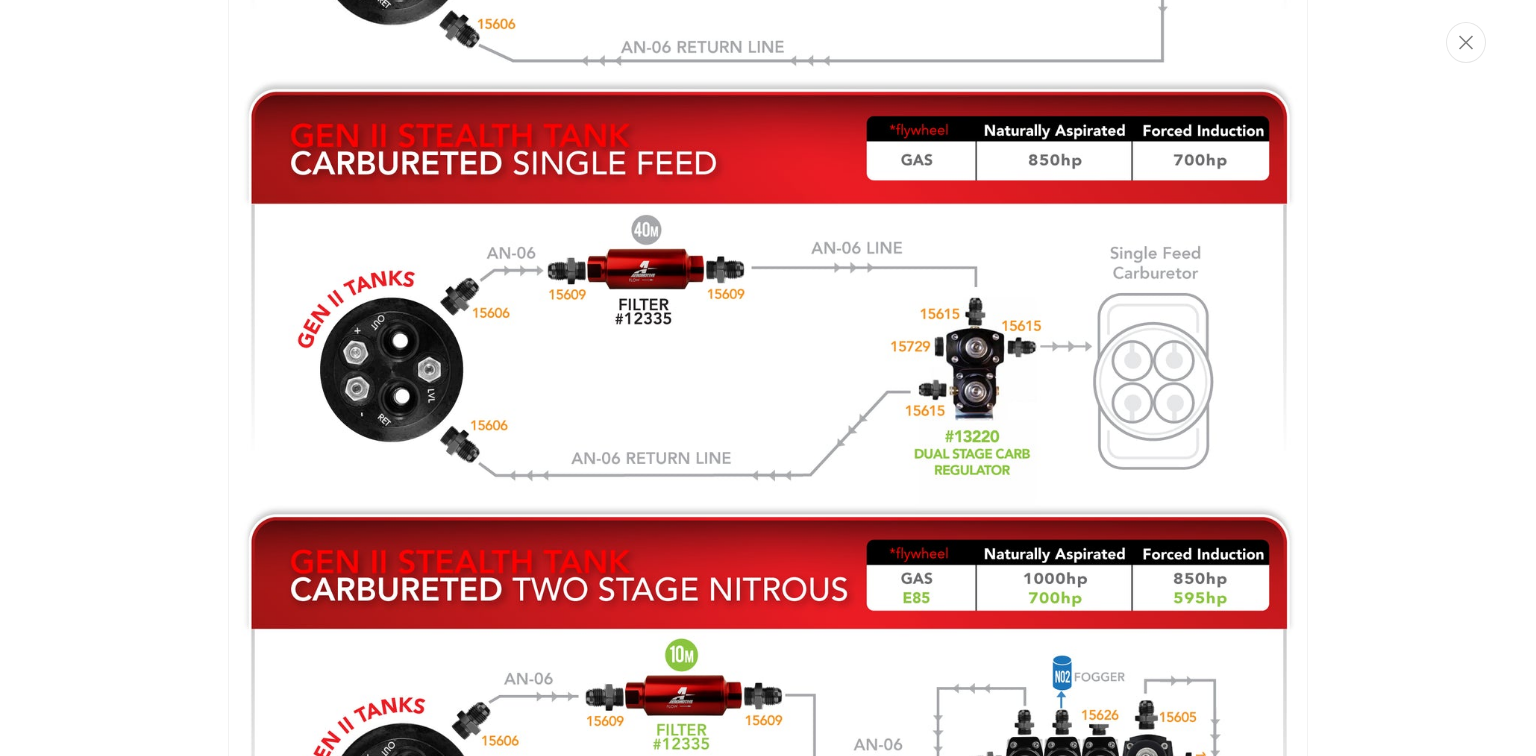 scroll, scrollTop: 3227, scrollLeft: 0, axis: vertical 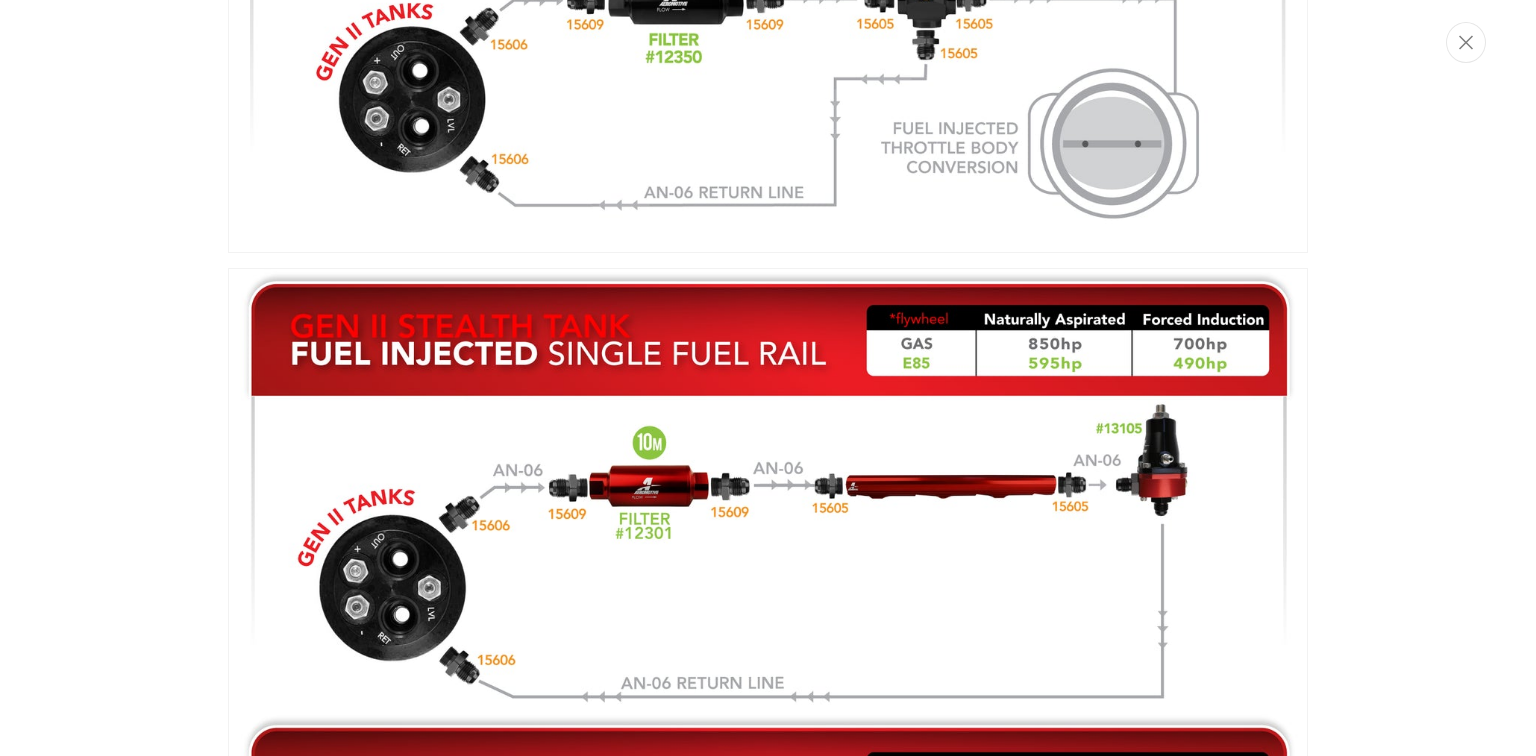 click at bounding box center (768, 378) 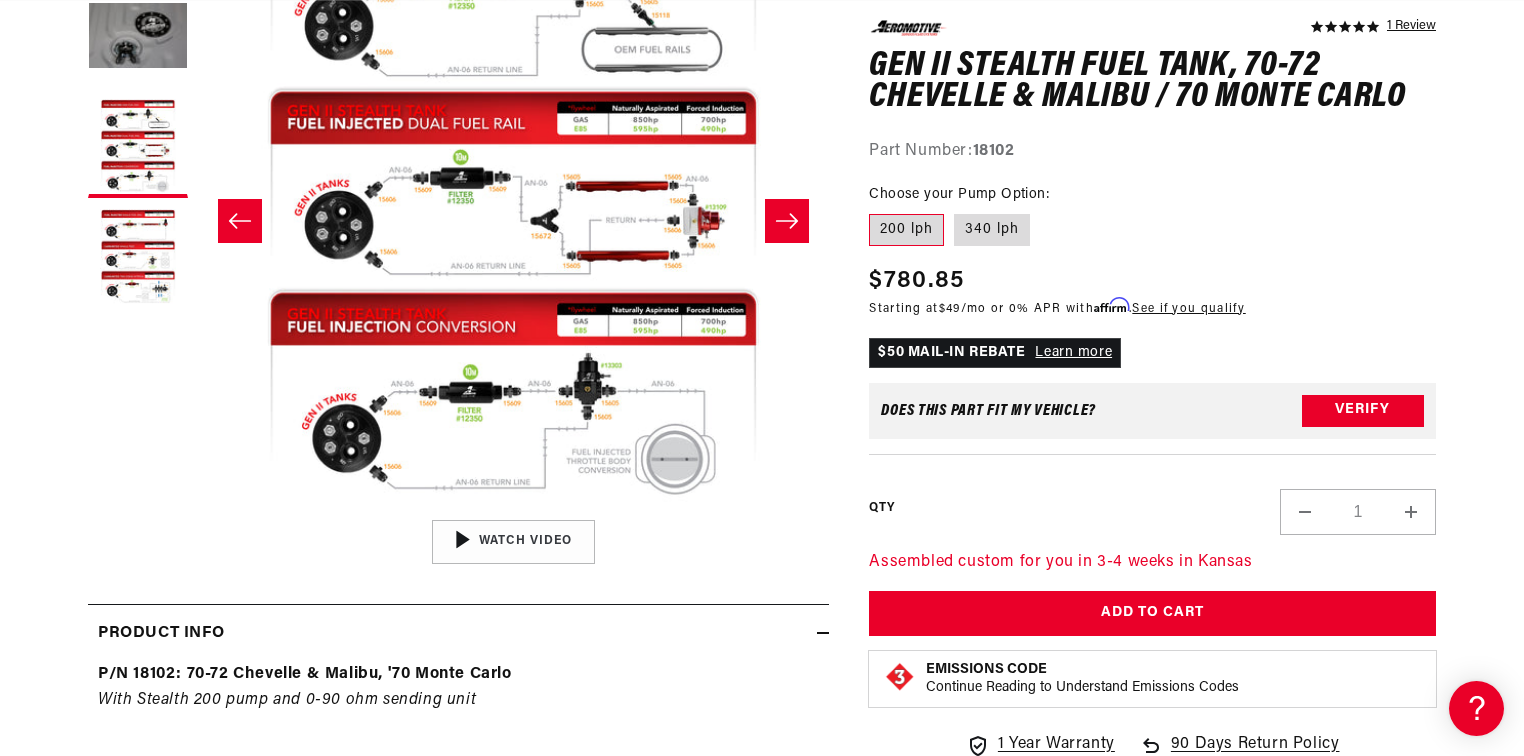 scroll, scrollTop: 0, scrollLeft: 791, axis: horizontal 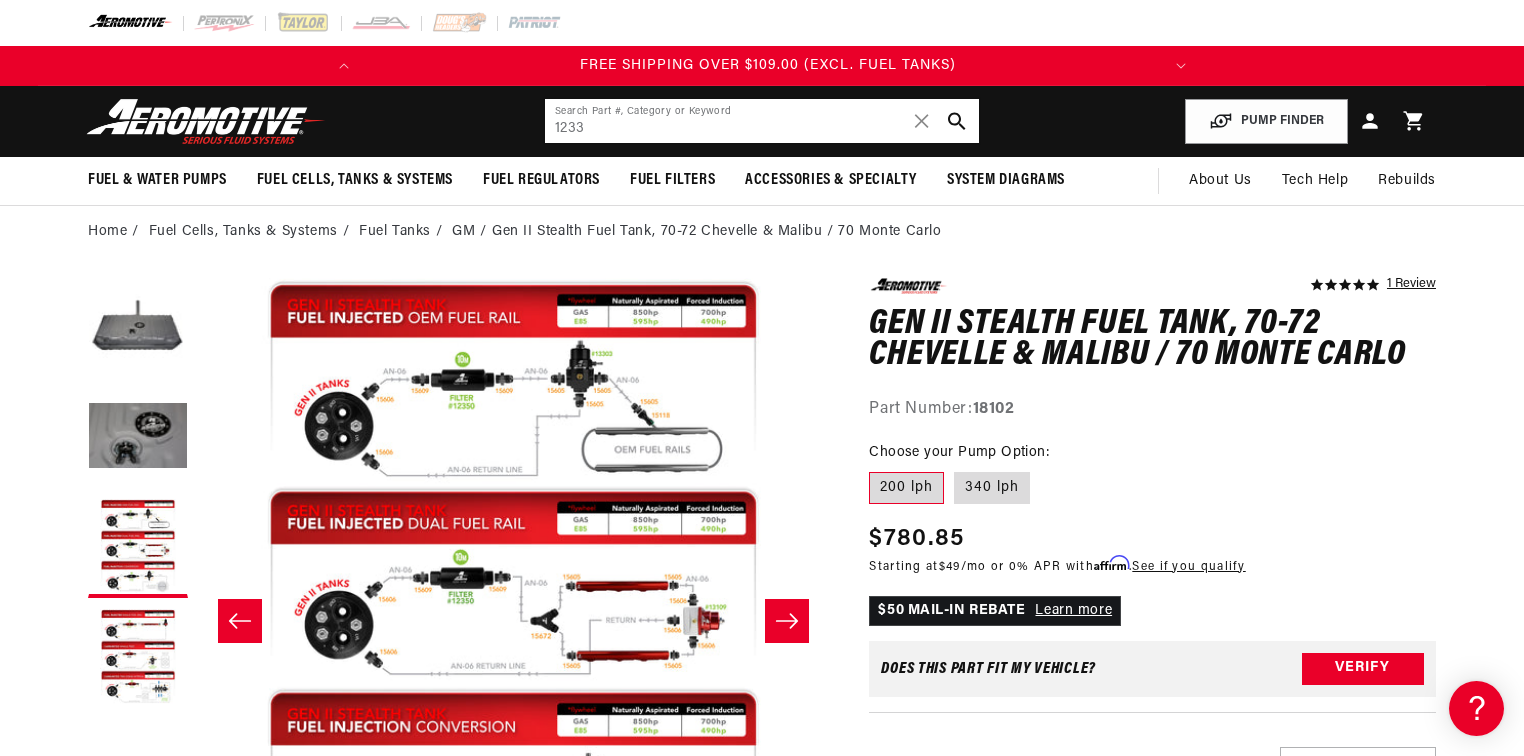 click on "1233" 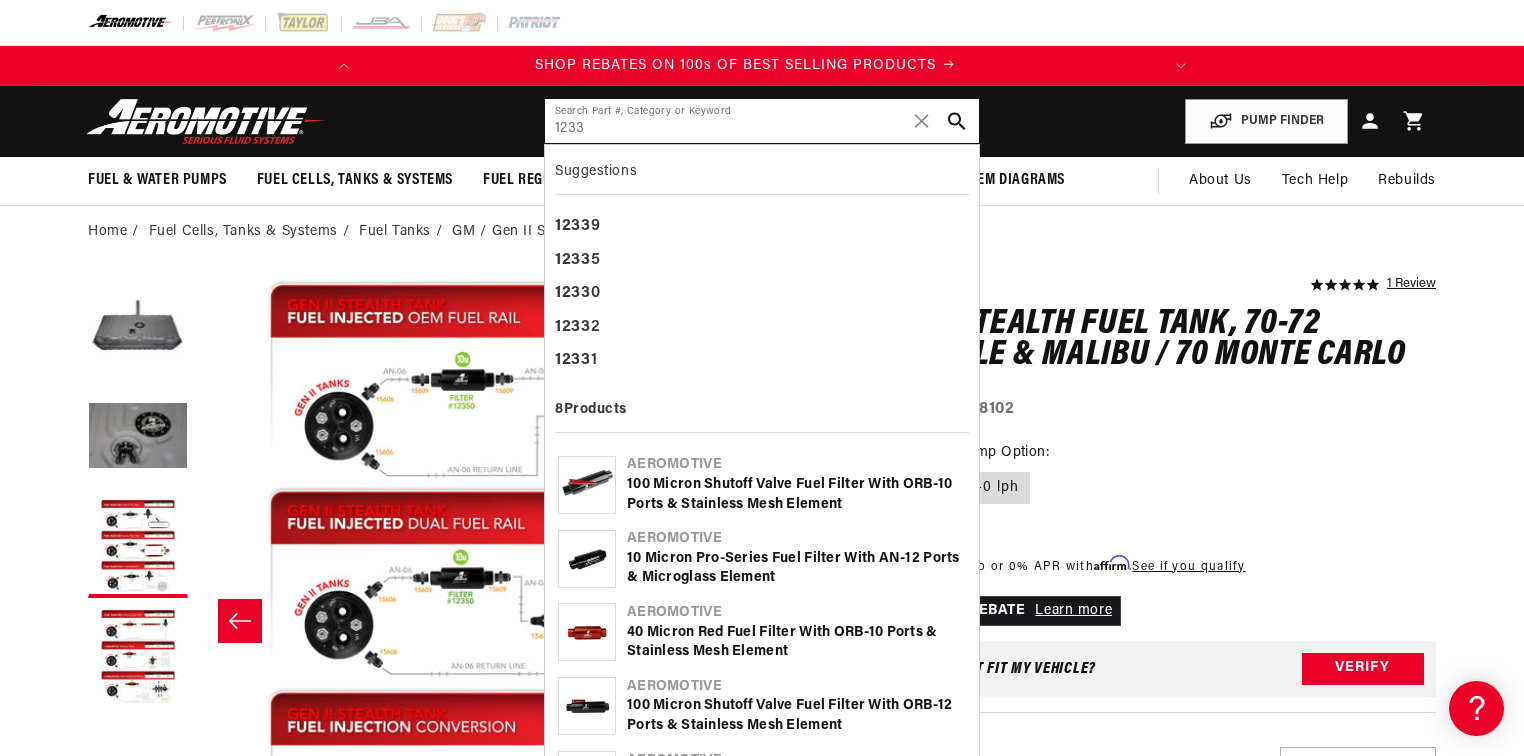 scroll, scrollTop: 0, scrollLeft: 0, axis: both 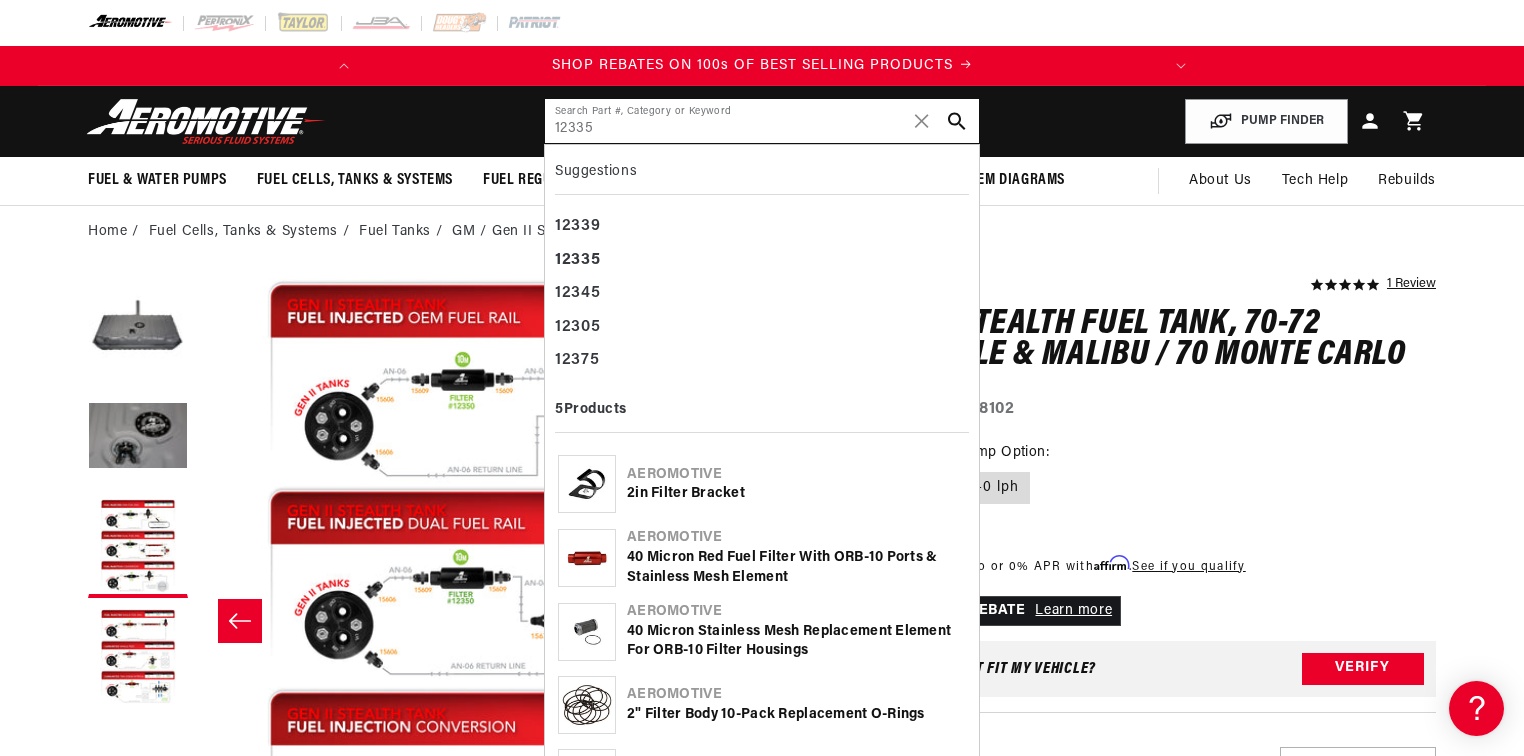 type on "12335" 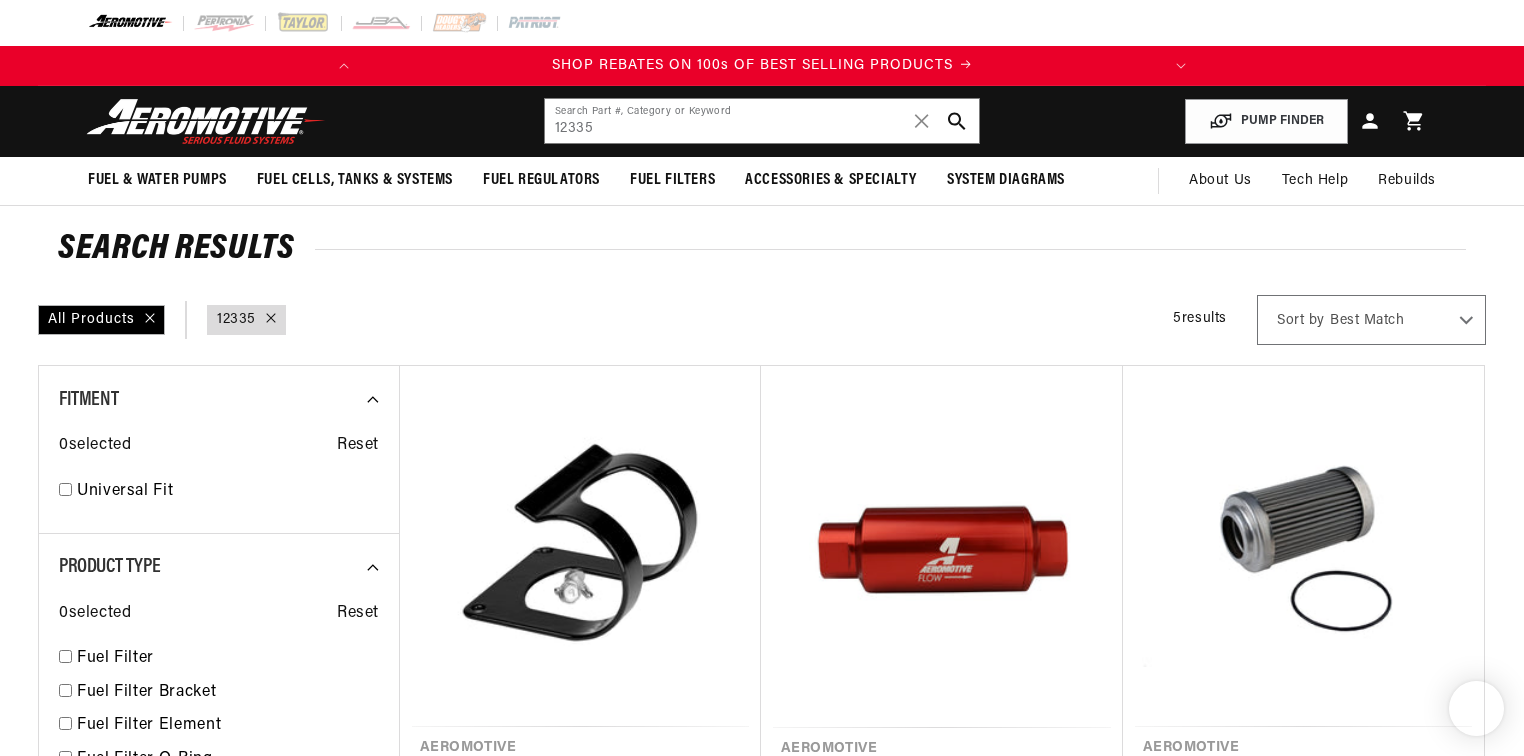 scroll, scrollTop: 0, scrollLeft: 0, axis: both 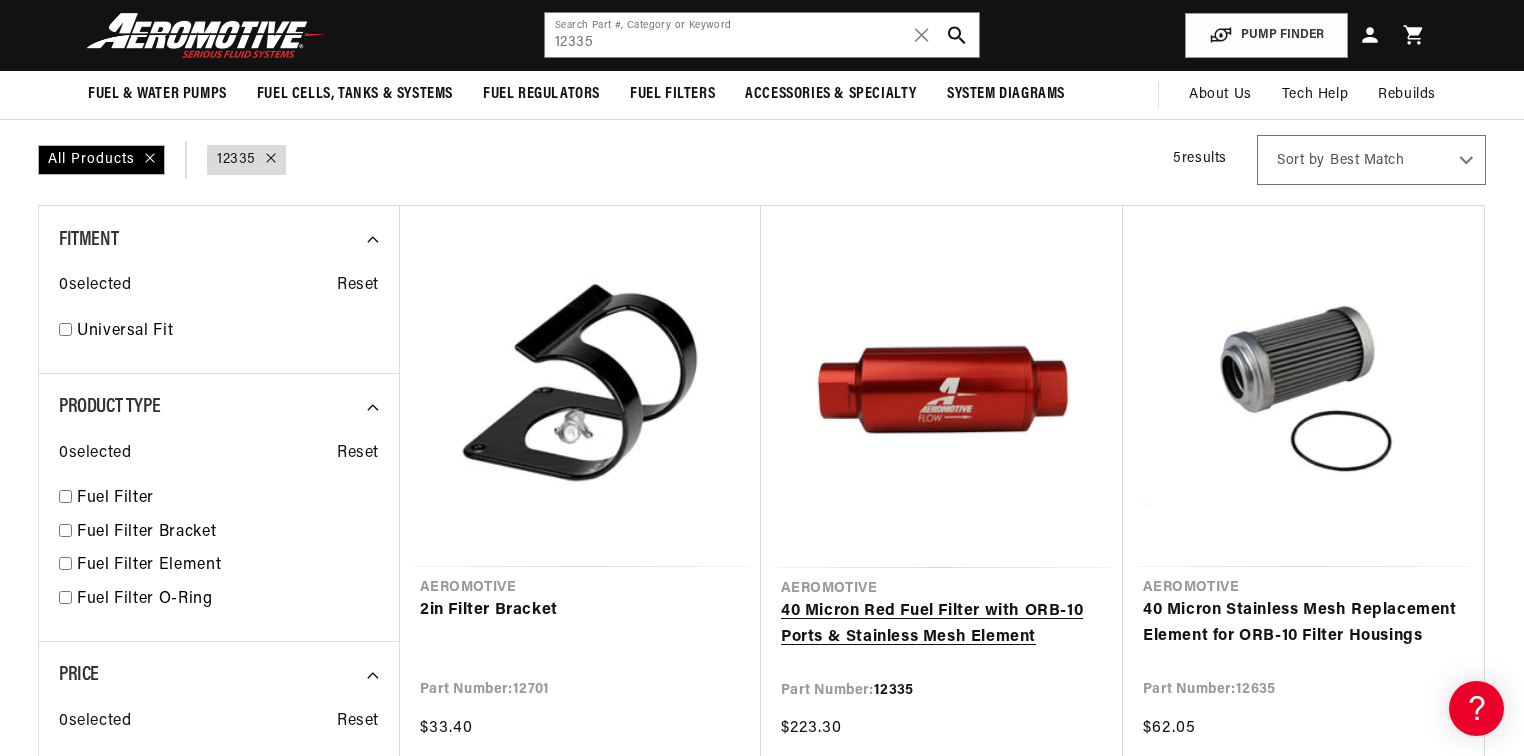 click on "40 Micron Red Fuel Filter with ORB-10 Ports & Stainless Mesh Element" at bounding box center [942, 624] 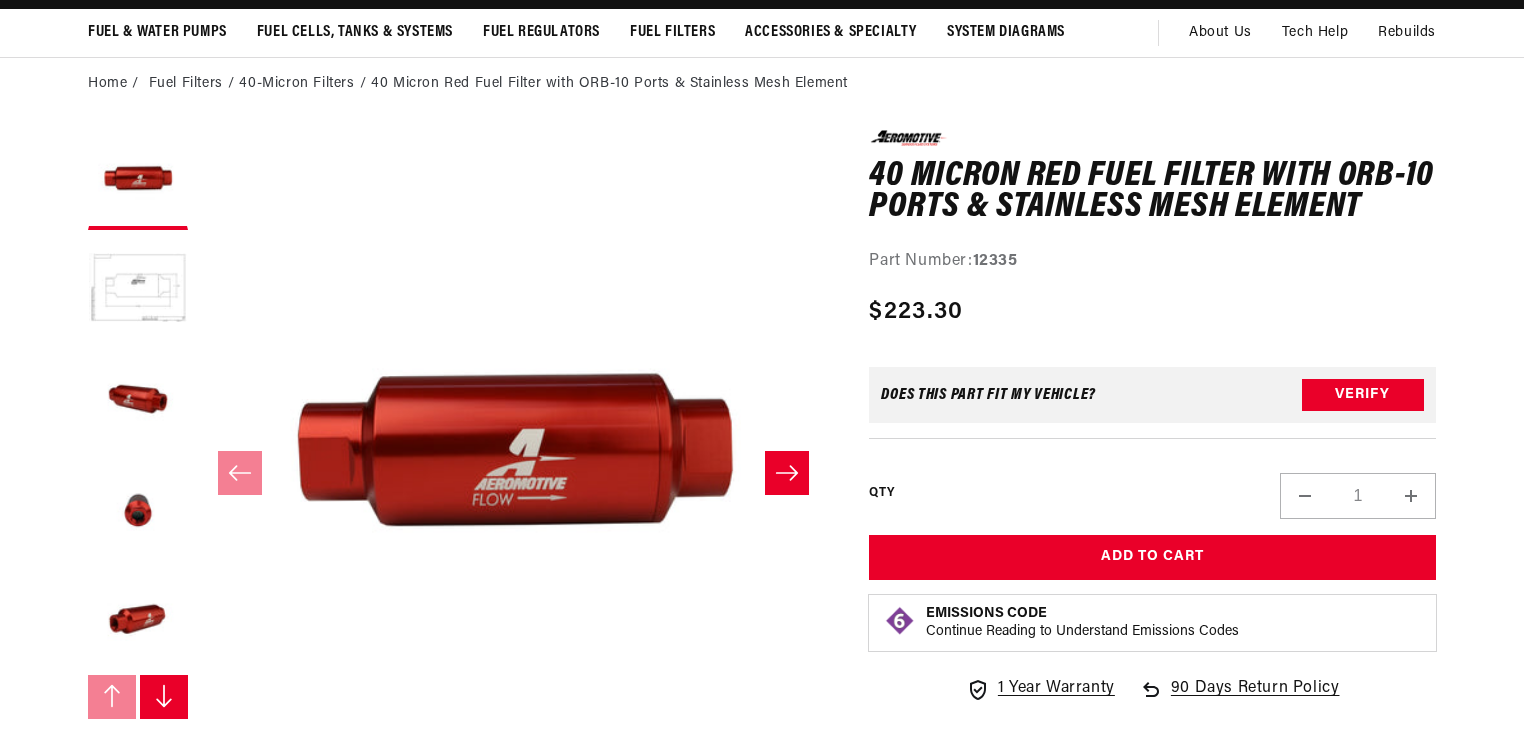 scroll, scrollTop: 240, scrollLeft: 0, axis: vertical 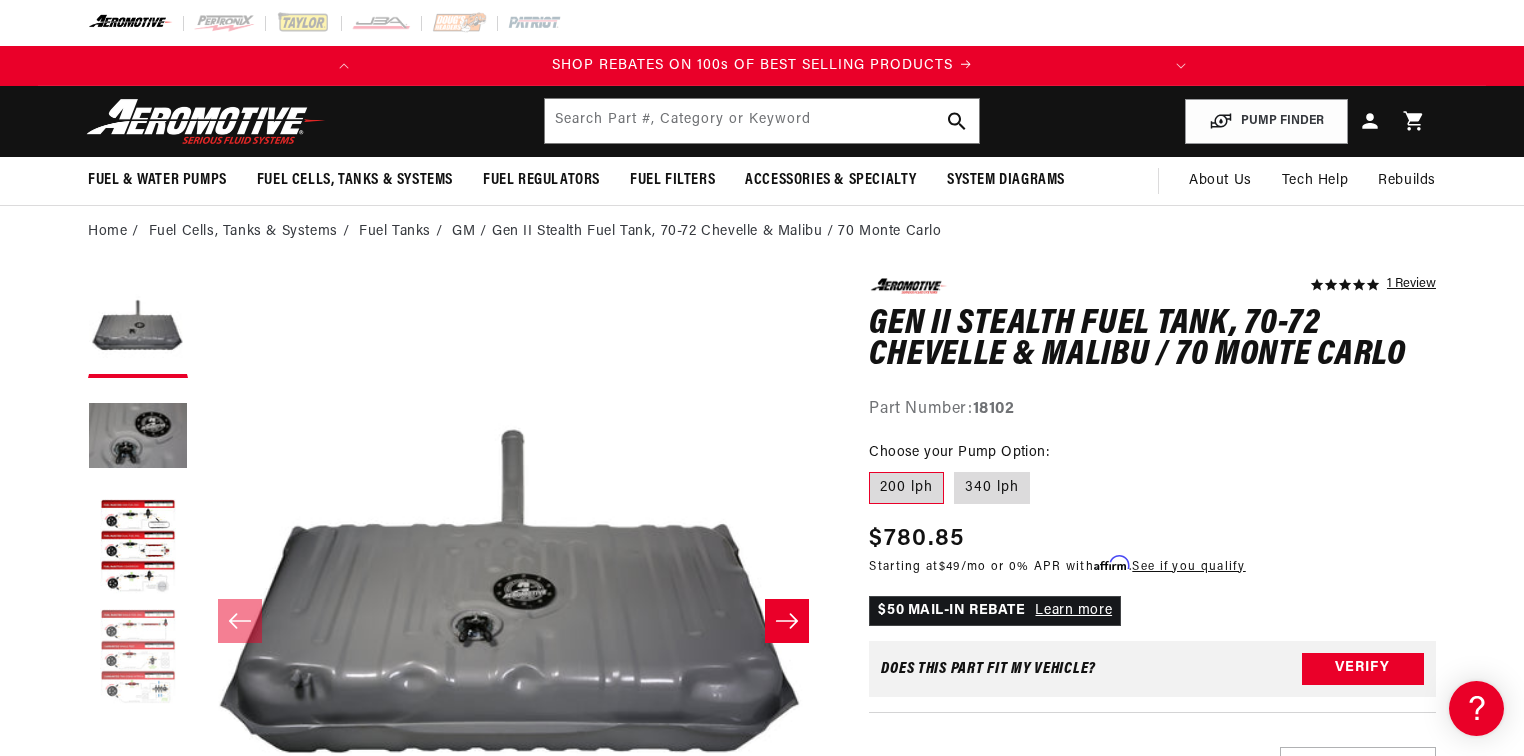click at bounding box center (138, 658) 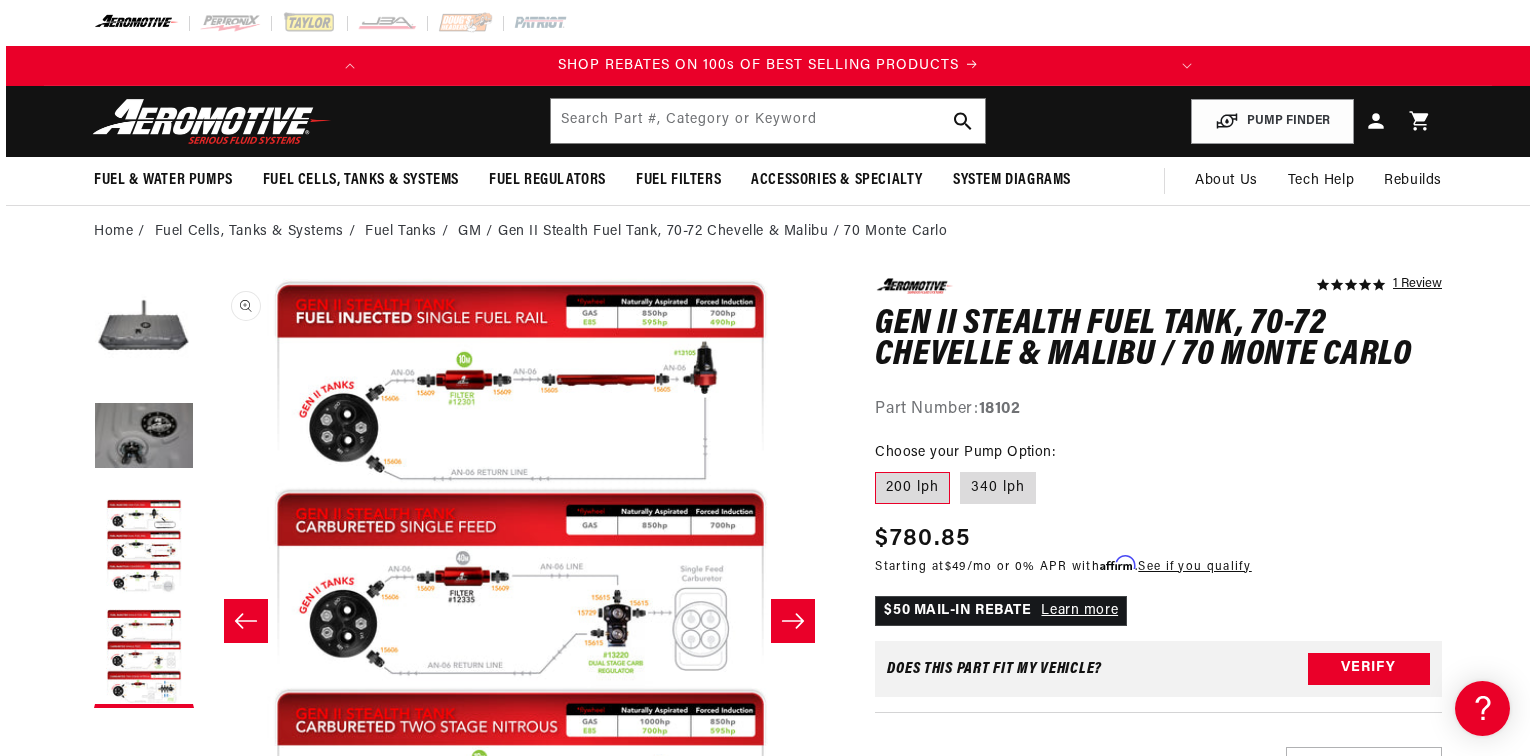 scroll, scrollTop: 0, scrollLeft: 1894, axis: horizontal 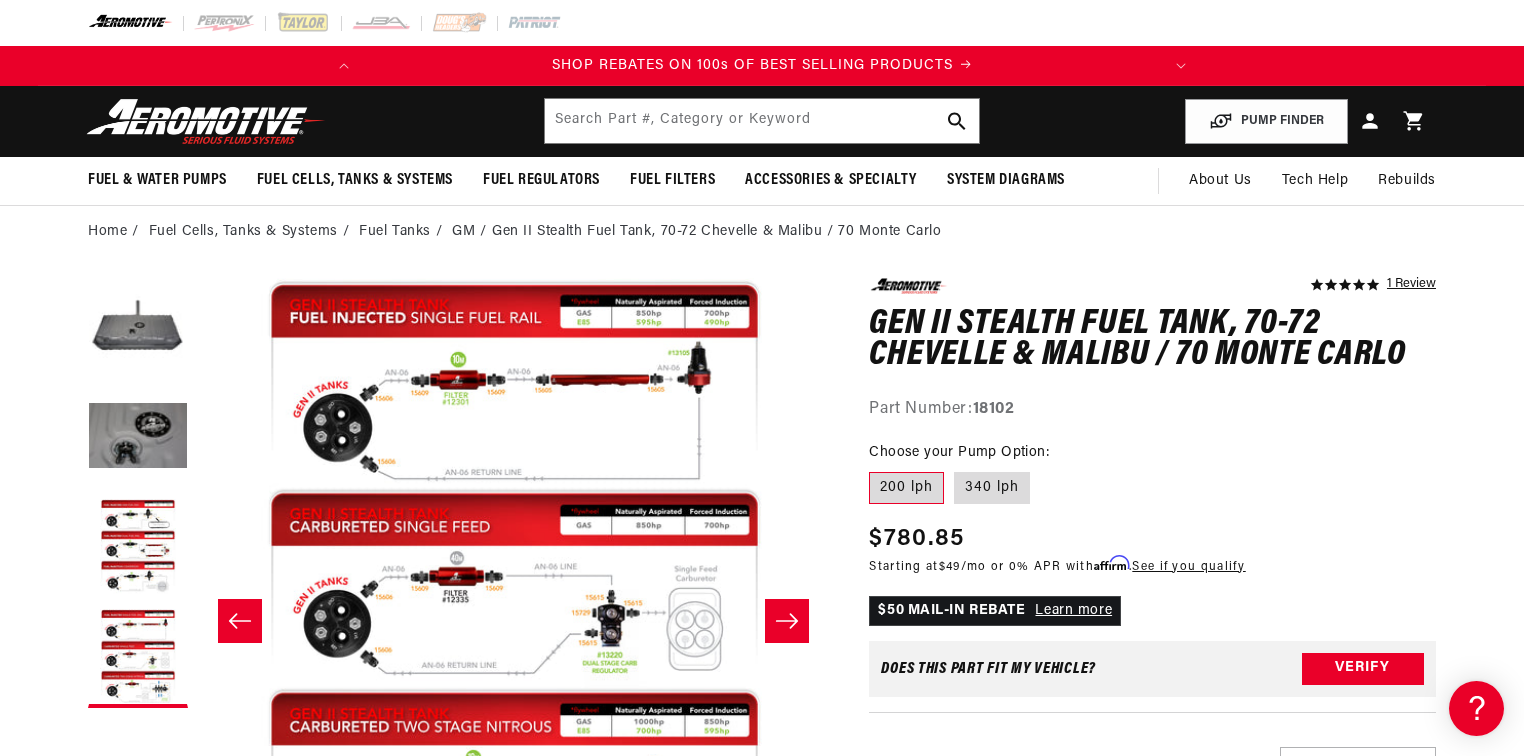 click on "Open media 4 in modal" at bounding box center [198, 910] 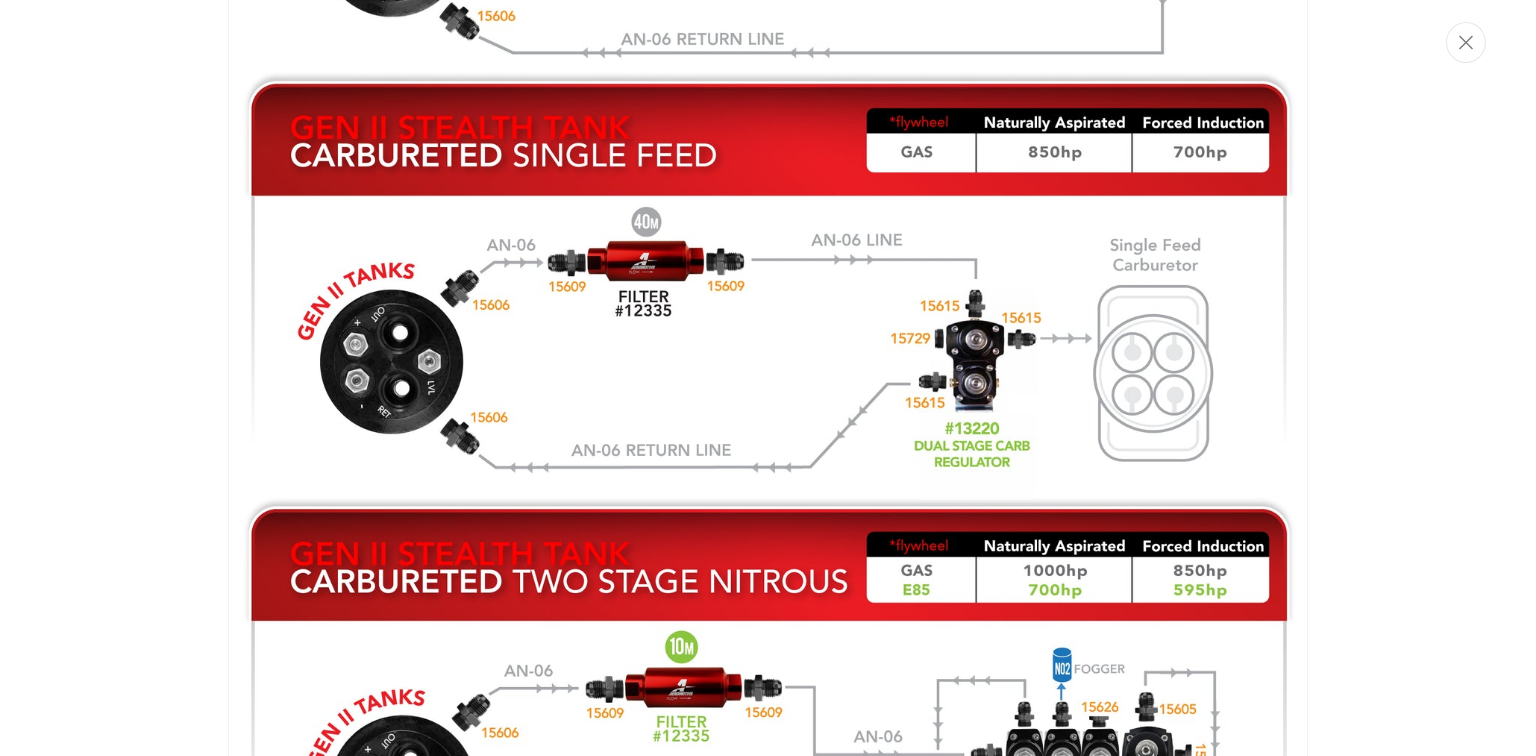 scroll, scrollTop: 3232, scrollLeft: 0, axis: vertical 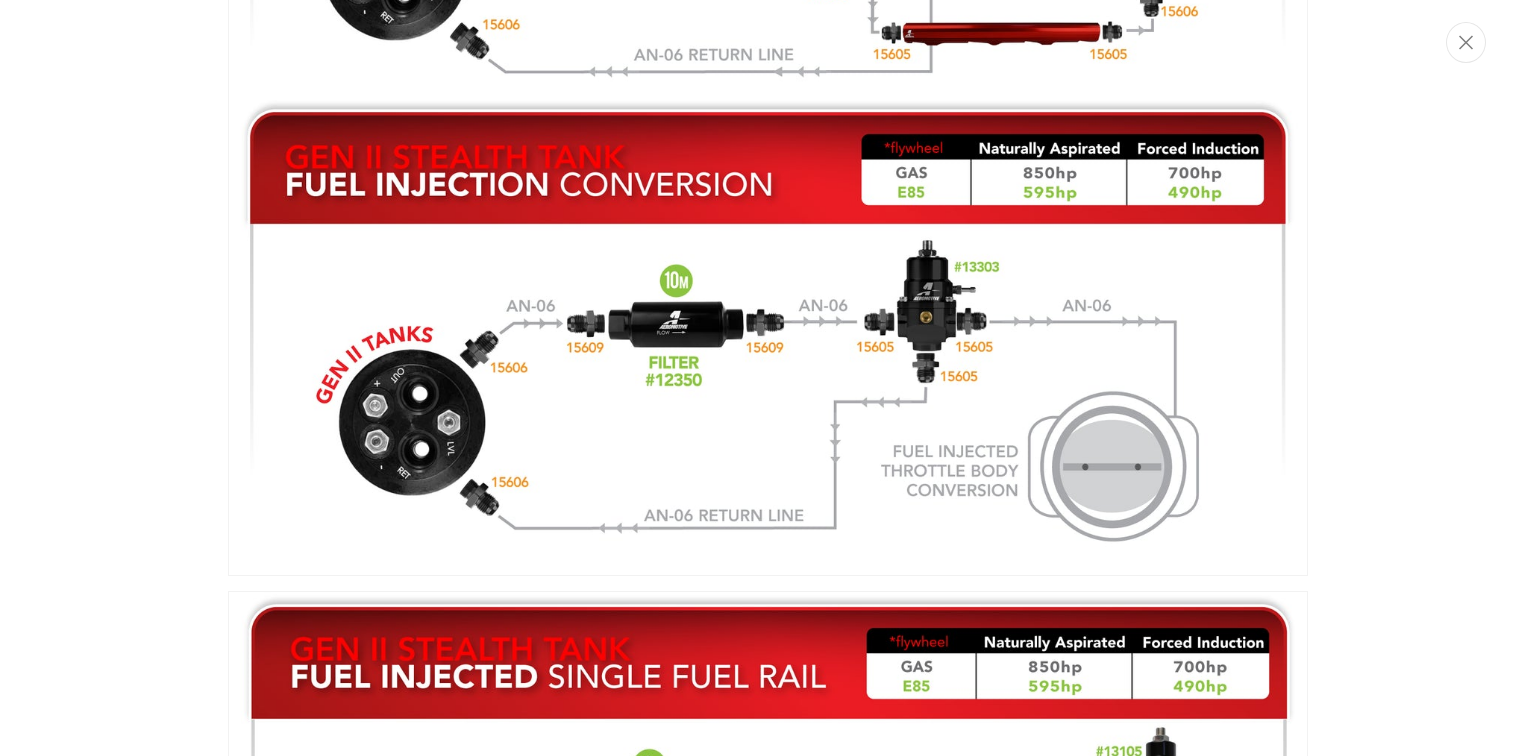 click at bounding box center [768, 378] 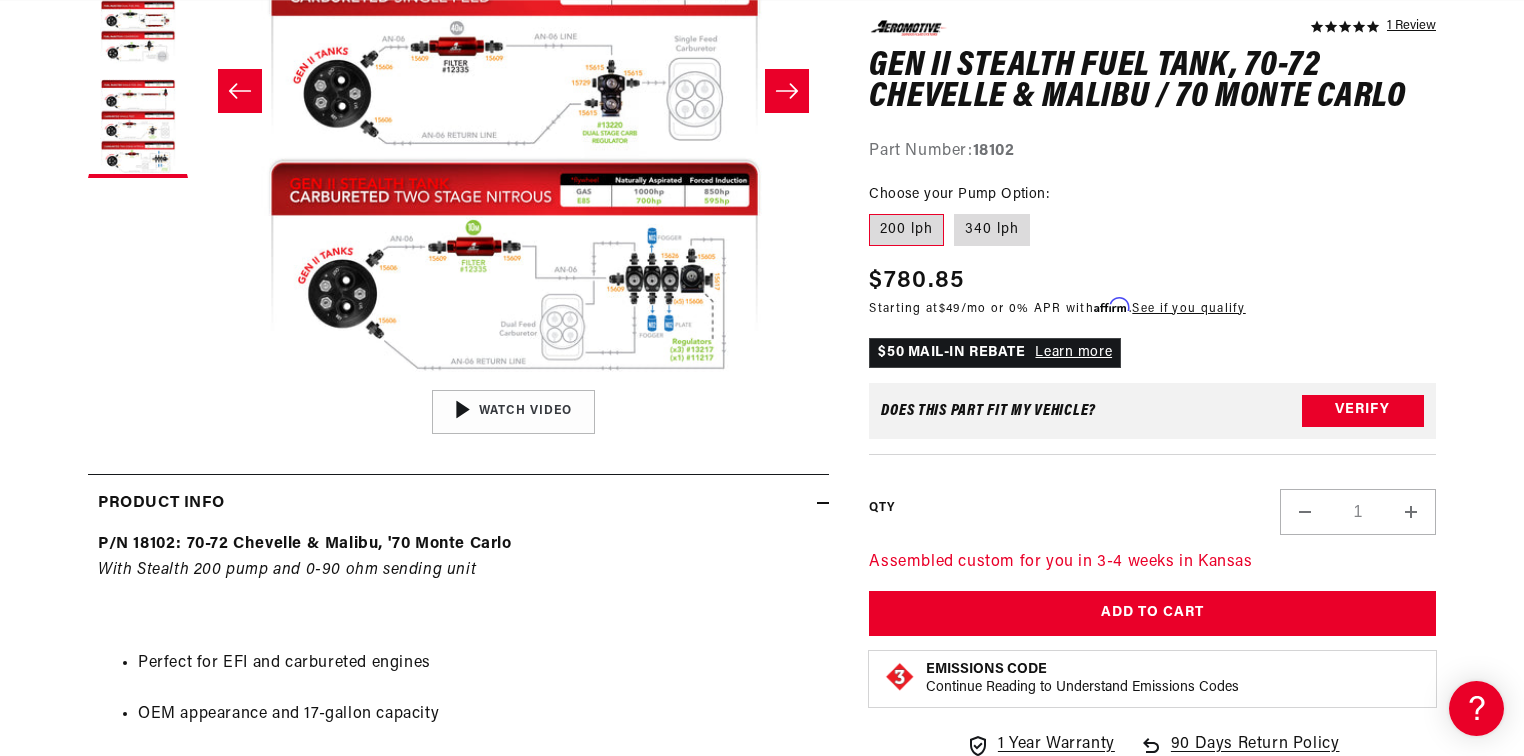 scroll, scrollTop: 531, scrollLeft: 0, axis: vertical 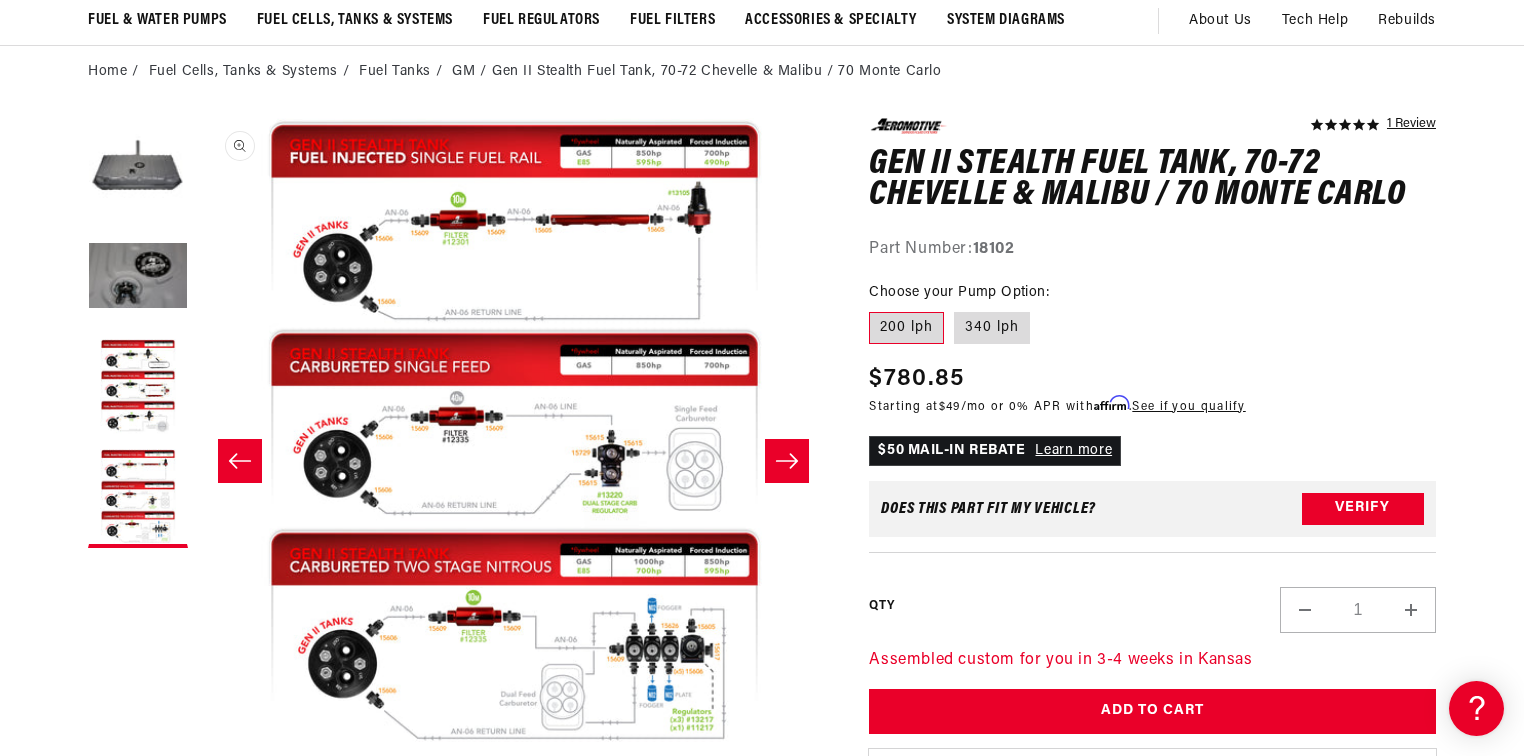 click on "Open media 4 in modal" at bounding box center [198, 750] 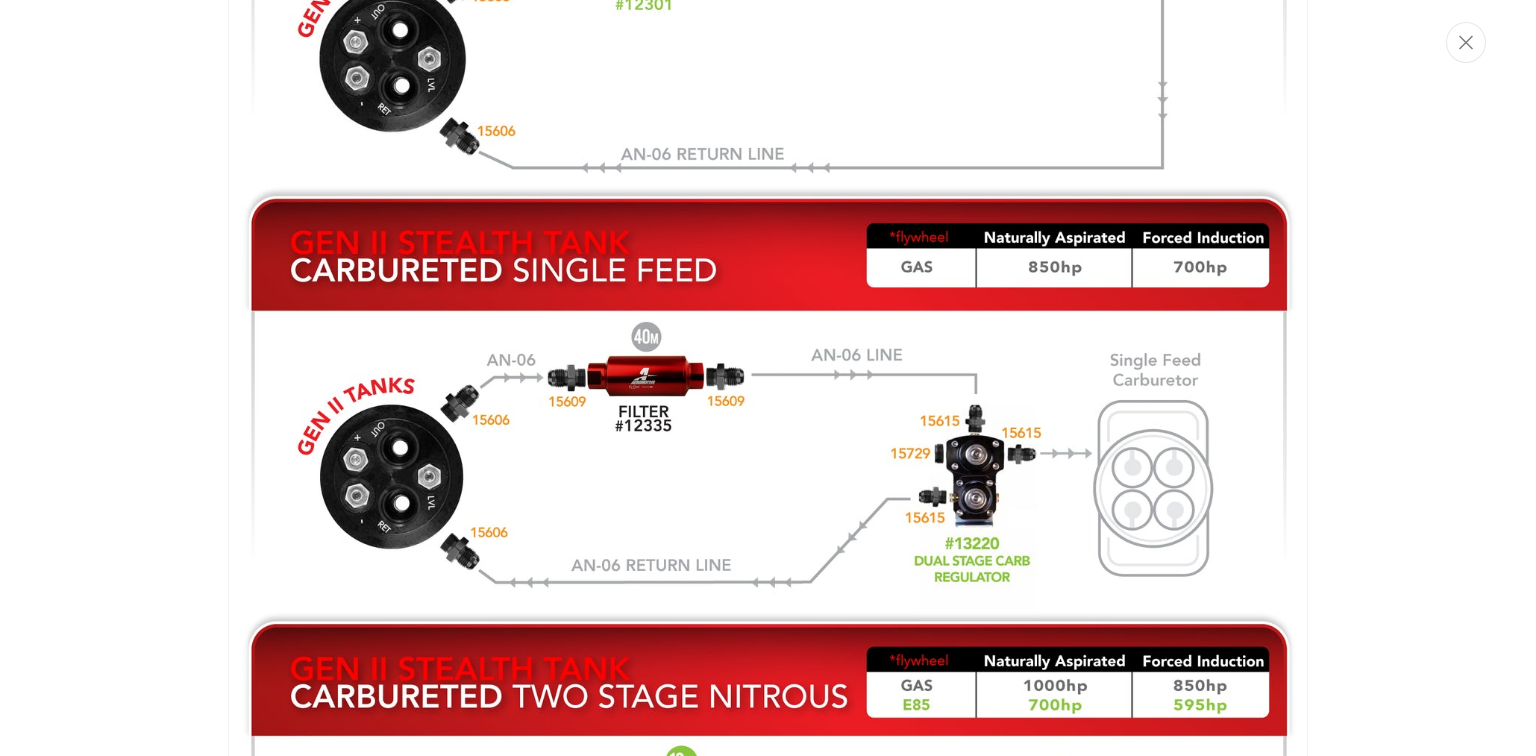 scroll, scrollTop: 3152, scrollLeft: 0, axis: vertical 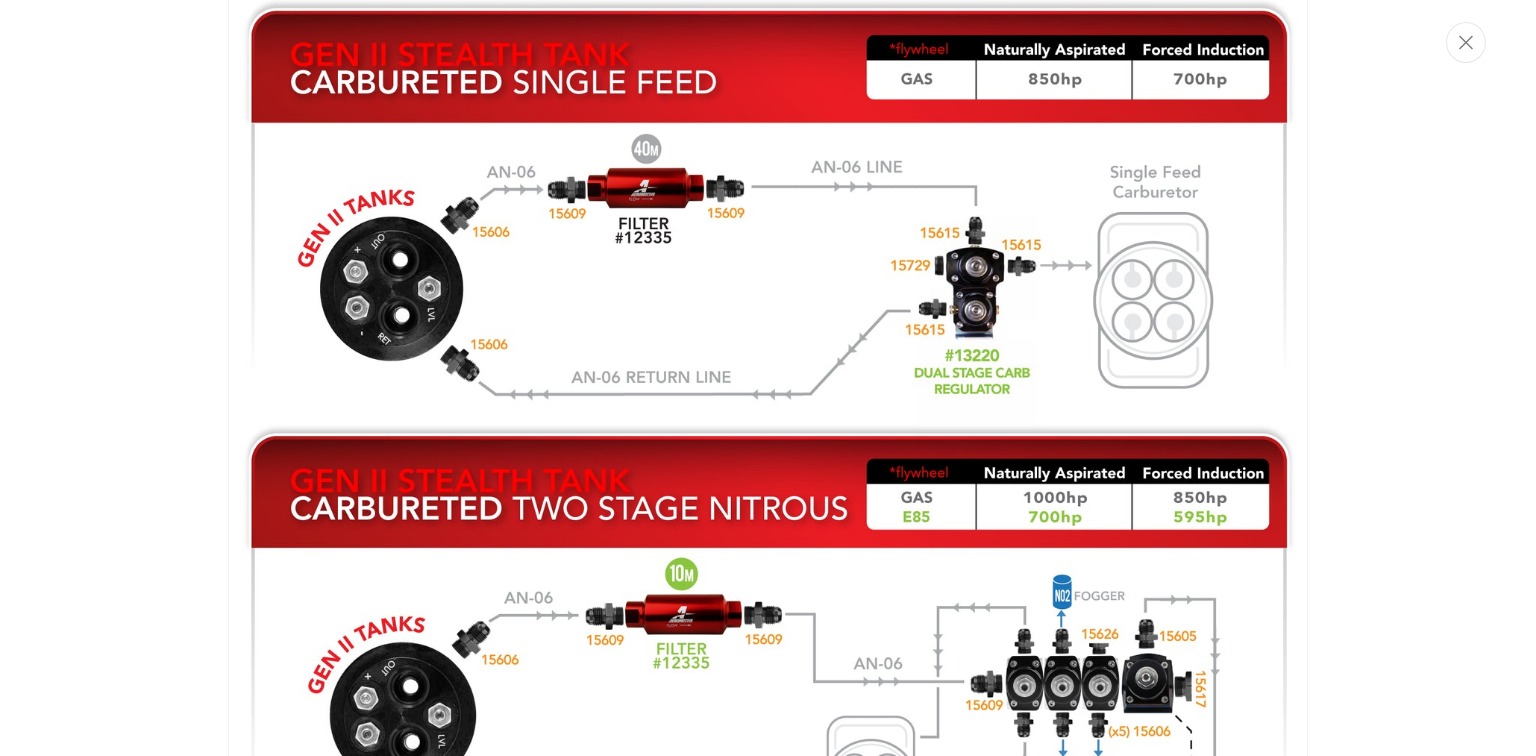 click at bounding box center (768, 378) 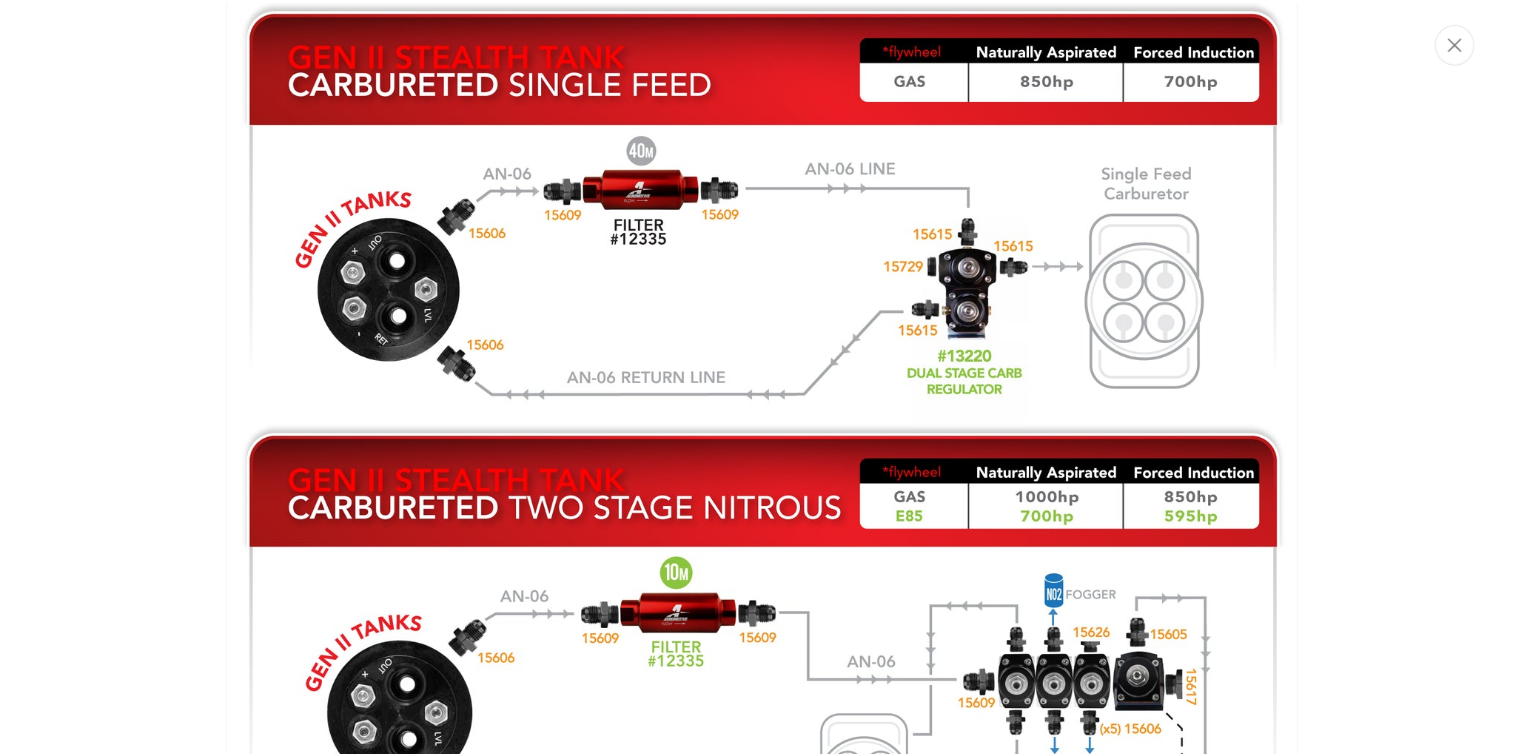 scroll, scrollTop: 0, scrollLeft: 791, axis: horizontal 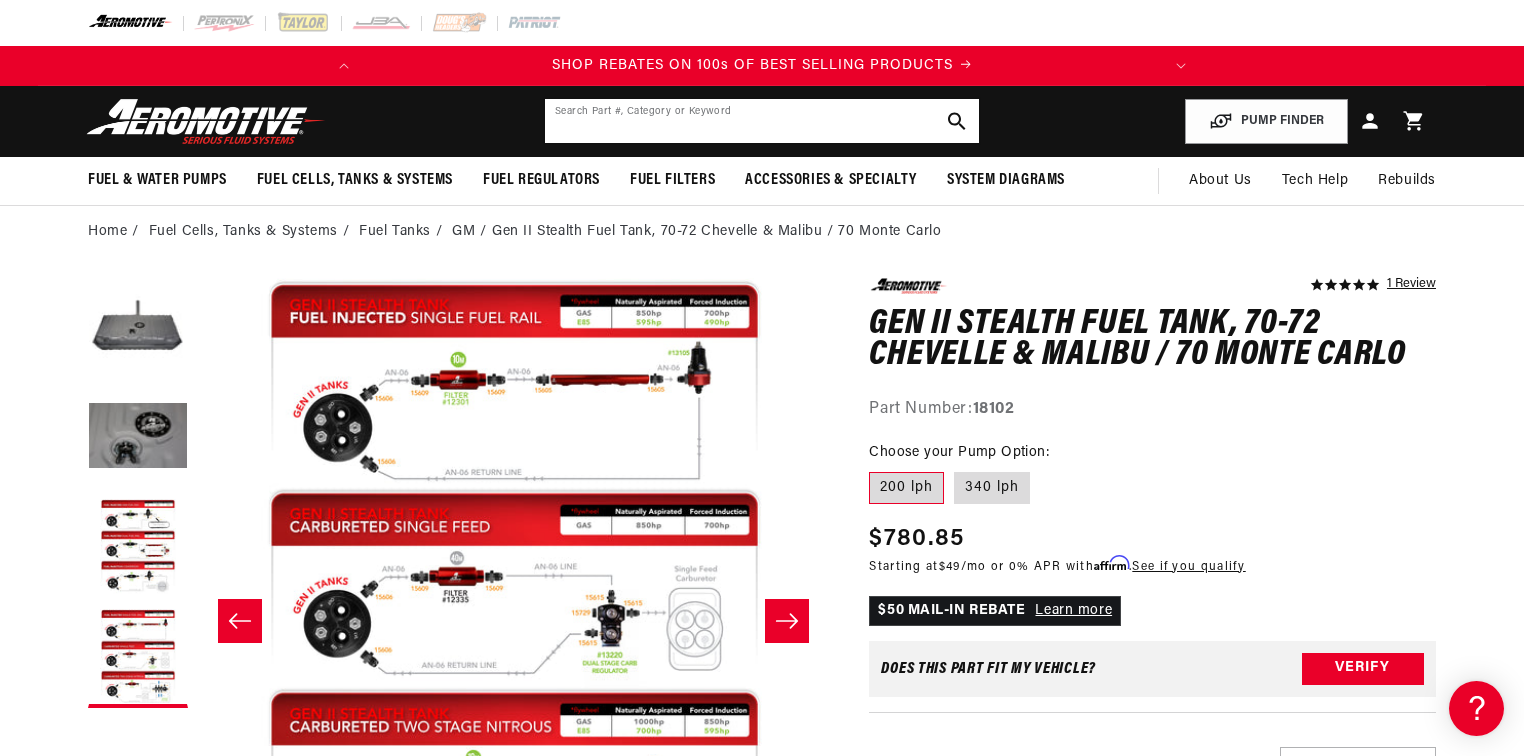 click 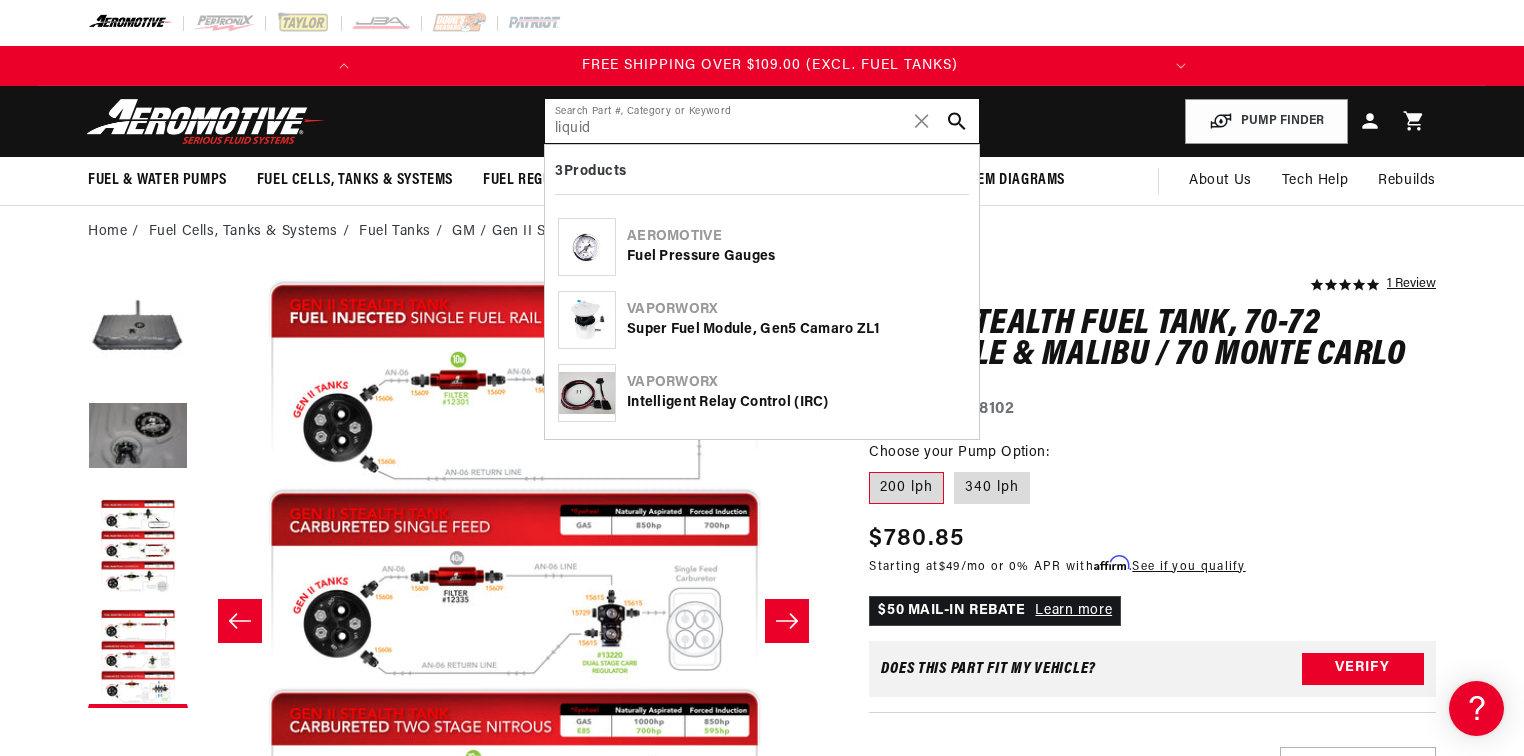 scroll, scrollTop: 0, scrollLeft: 791, axis: horizontal 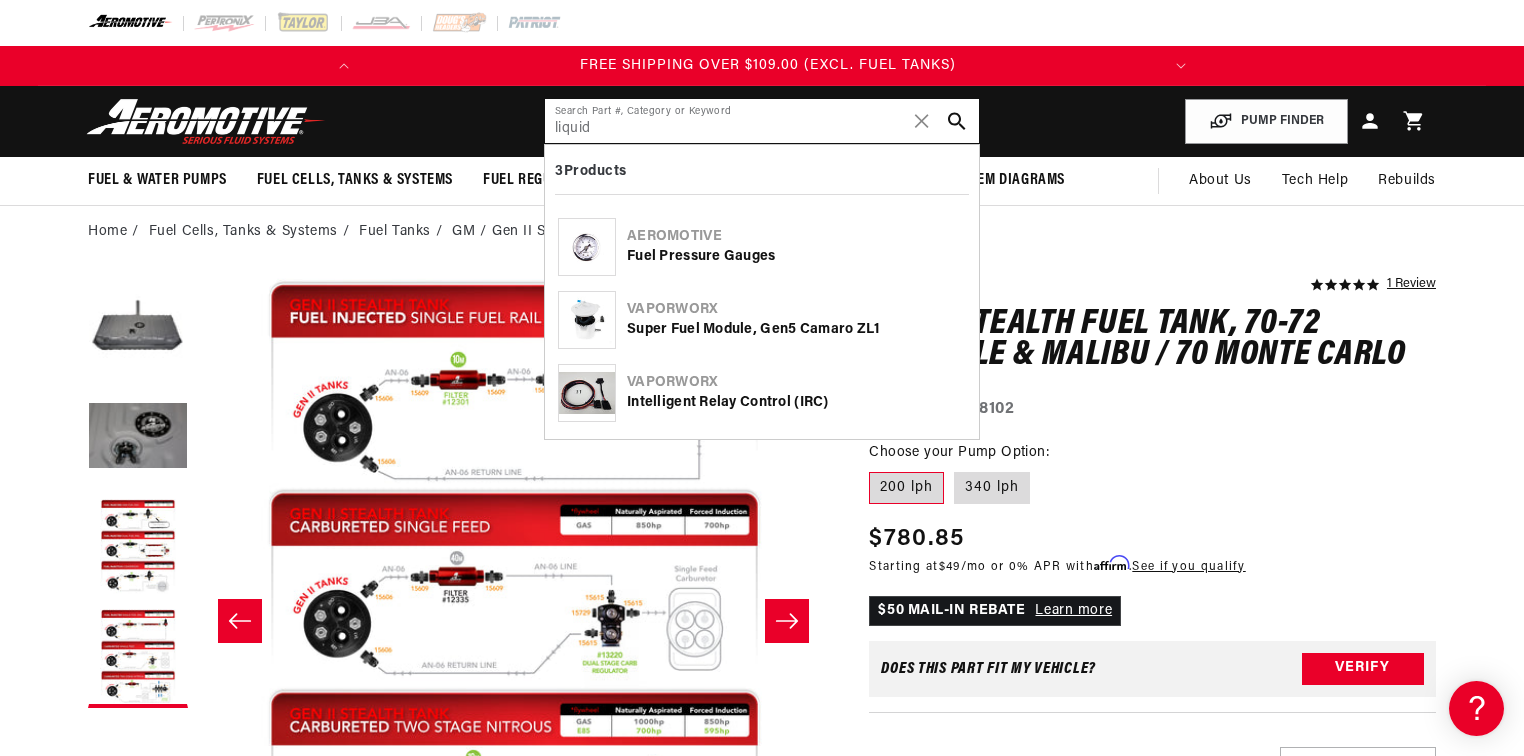 type on "liquid" 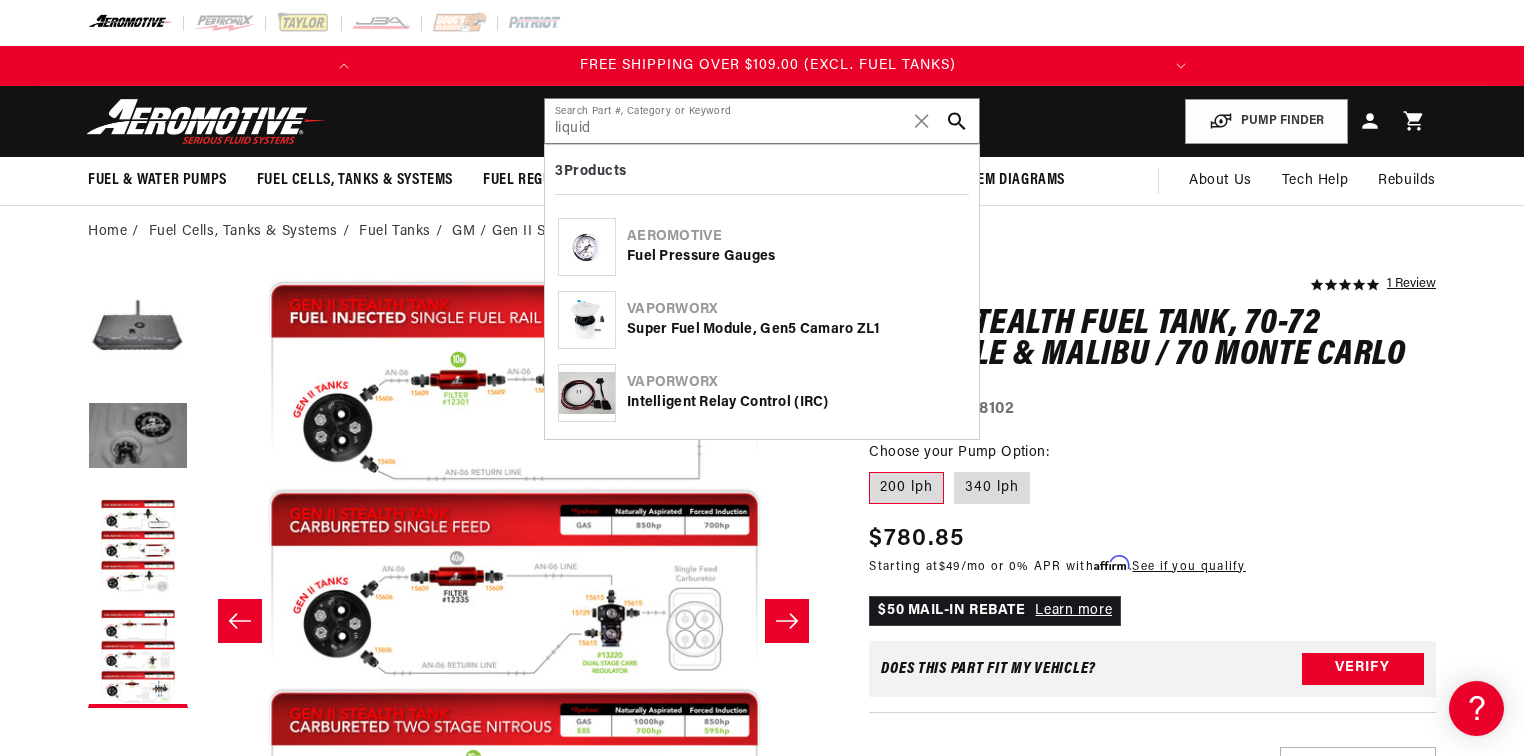 click on "Aeromotive" 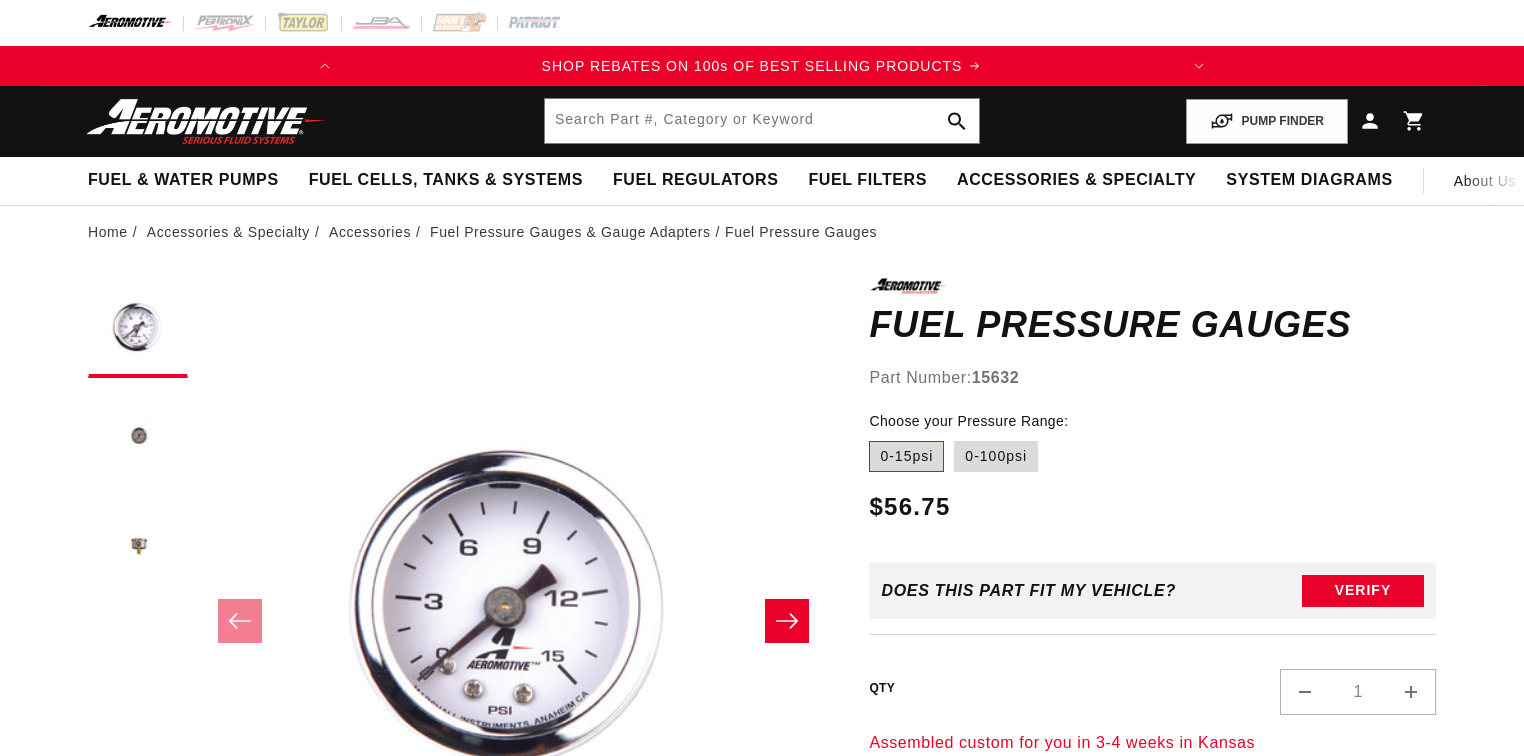 scroll, scrollTop: 0, scrollLeft: 0, axis: both 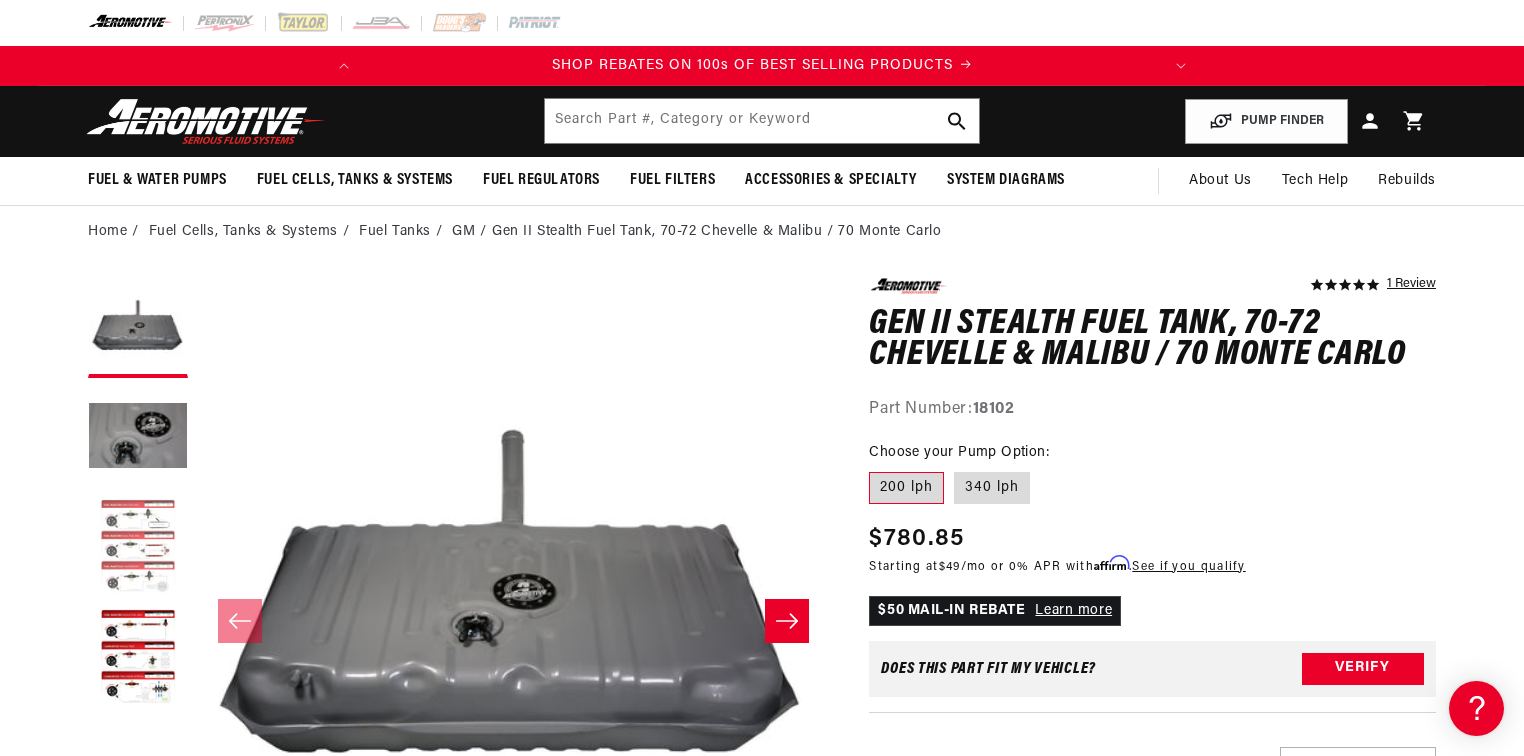 click at bounding box center [138, 548] 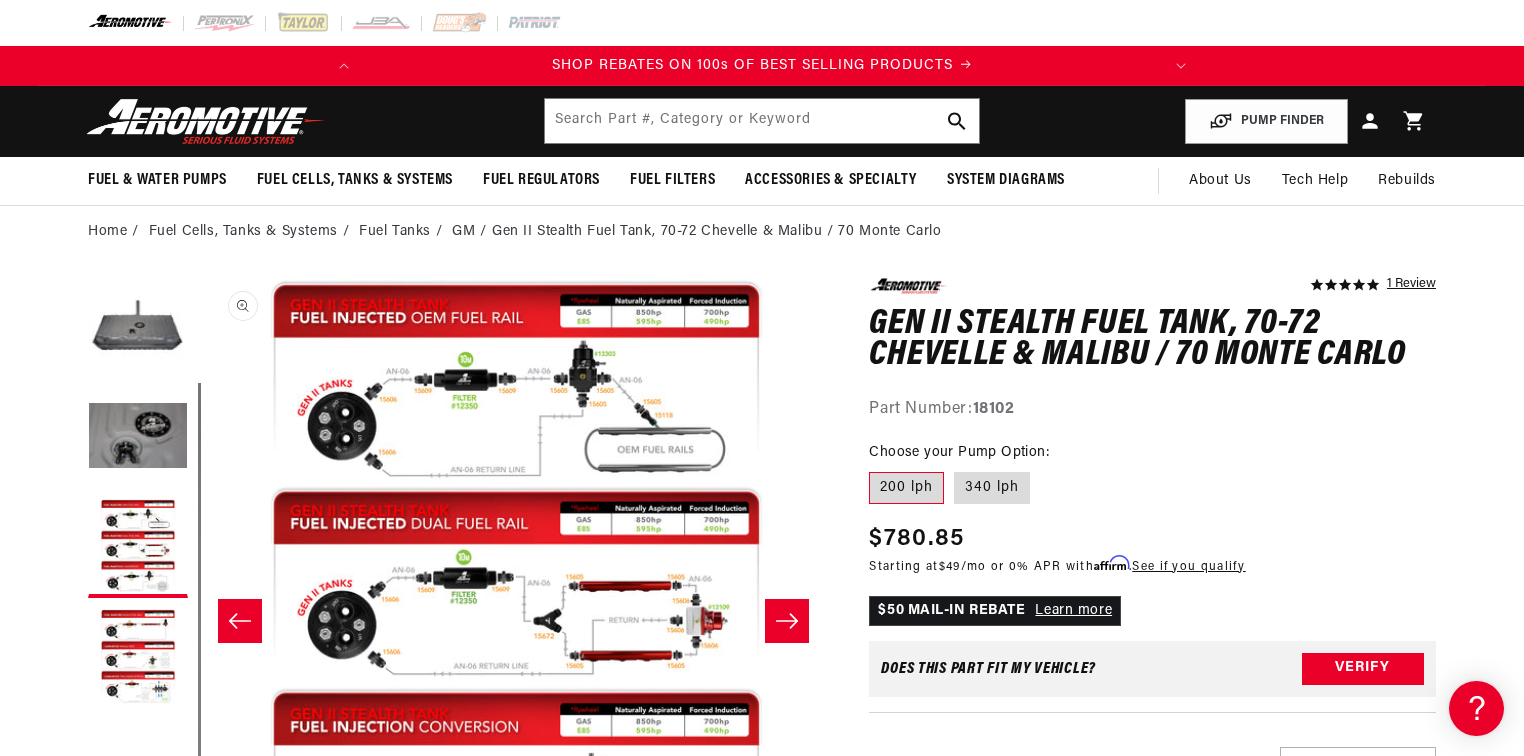 scroll, scrollTop: 0, scrollLeft: 1263, axis: horizontal 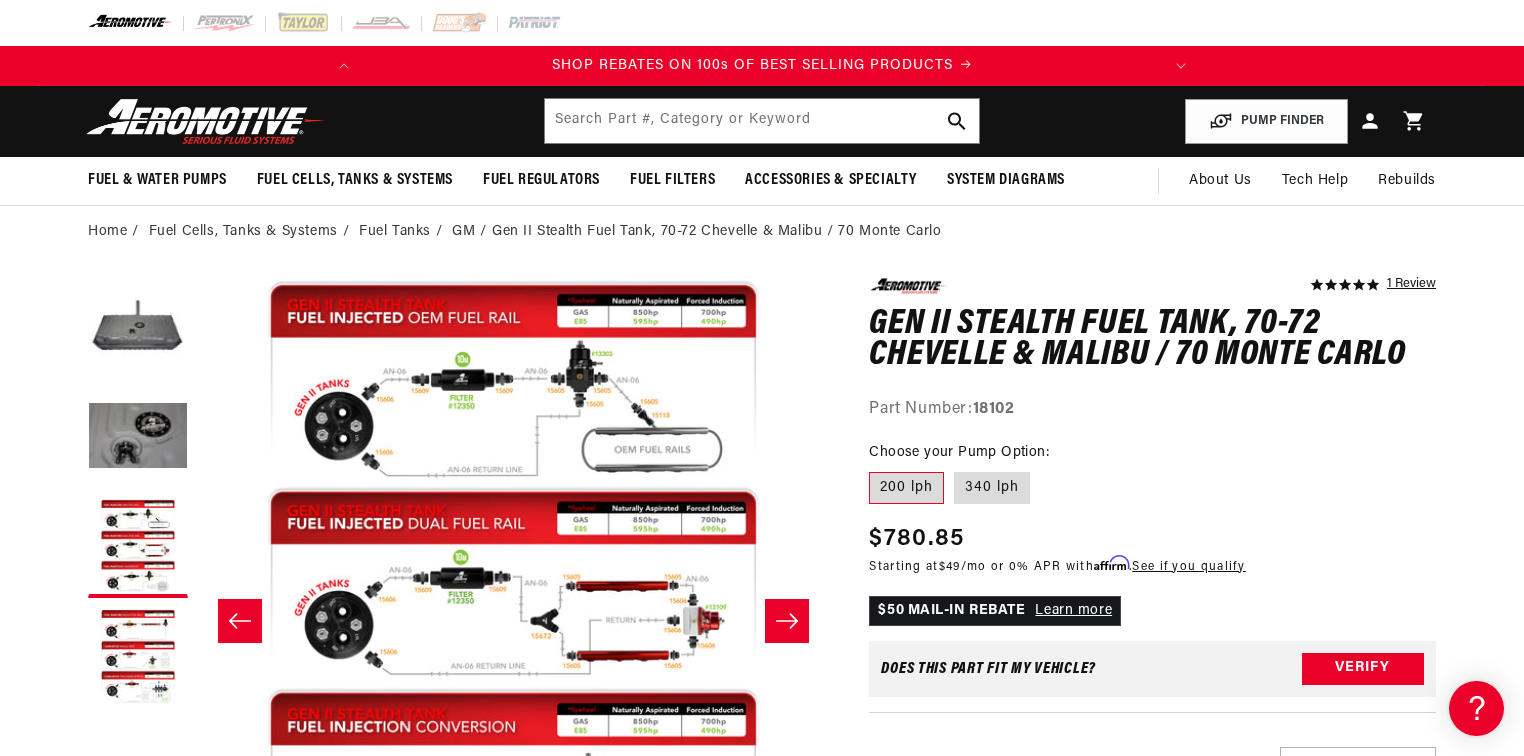 click on "Open media 3 in modal" at bounding box center (198, 910) 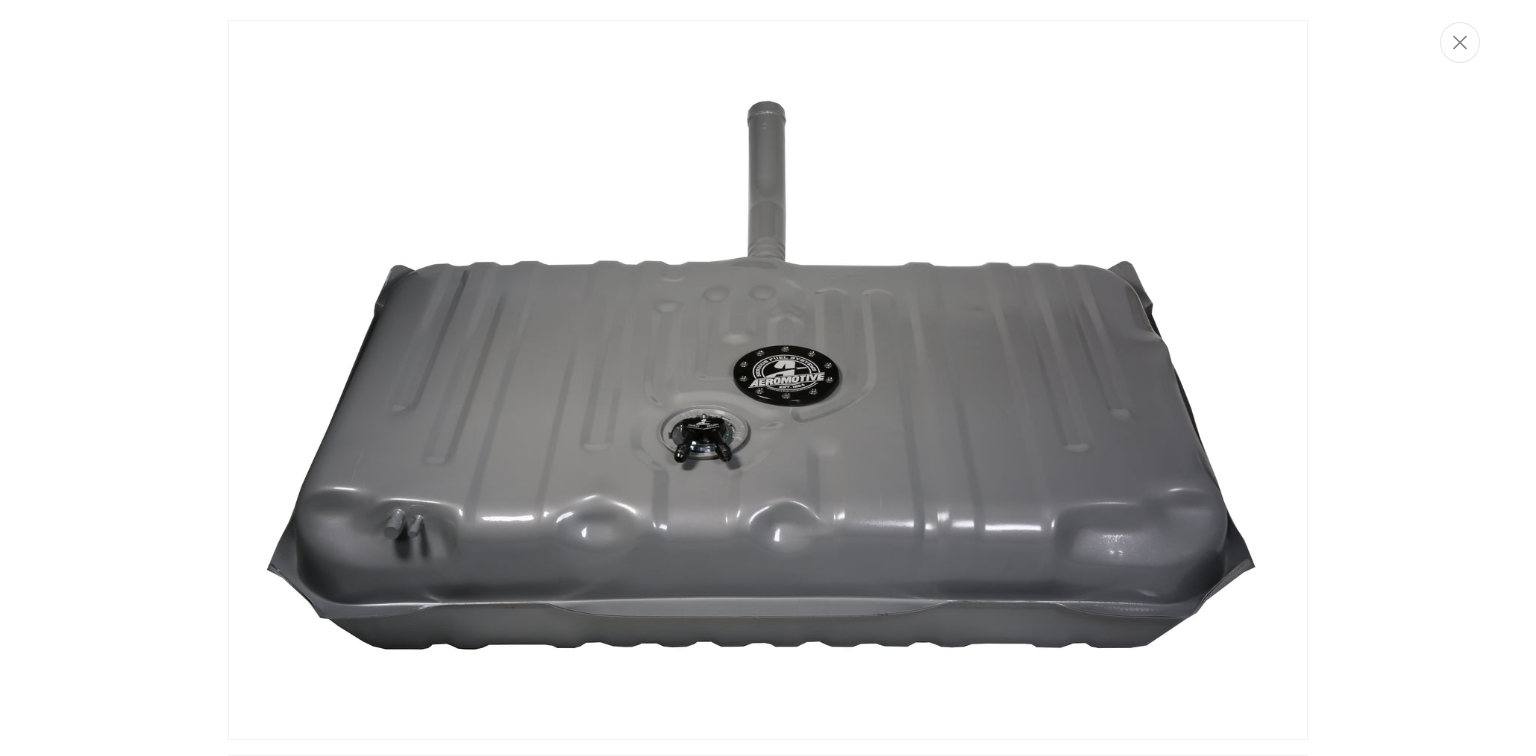 scroll, scrollTop: 156, scrollLeft: 0, axis: vertical 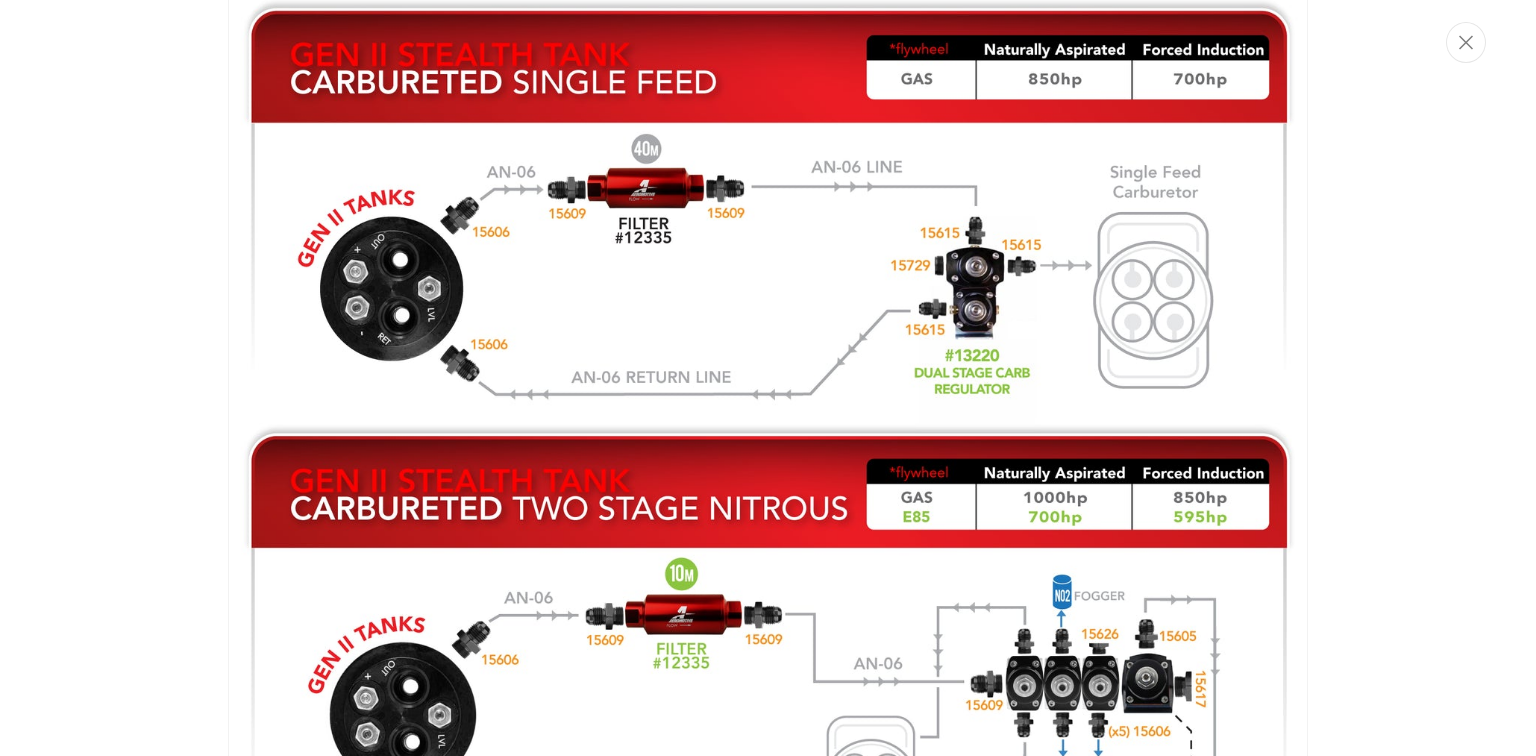 click at bounding box center (768, 378) 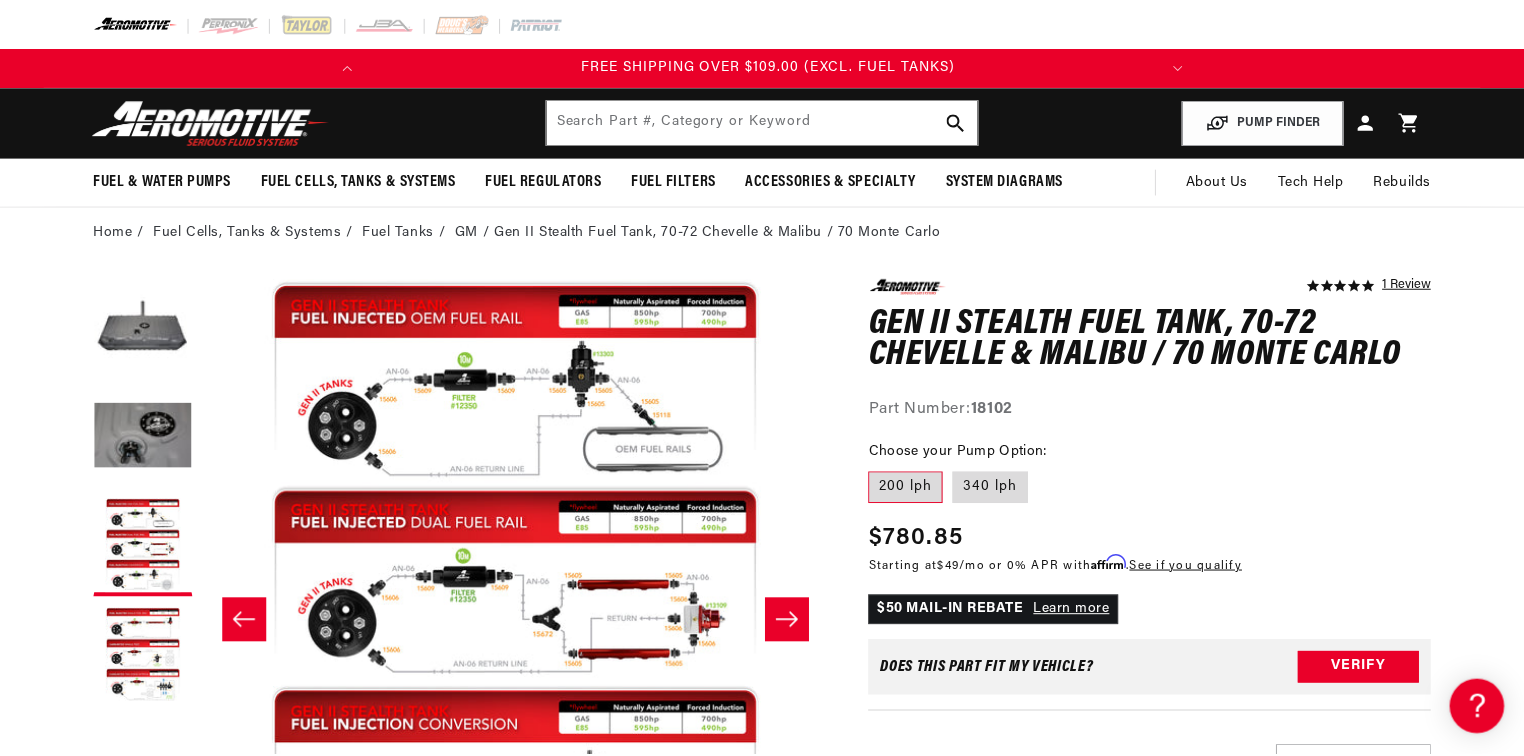 scroll, scrollTop: 143, scrollLeft: 0, axis: vertical 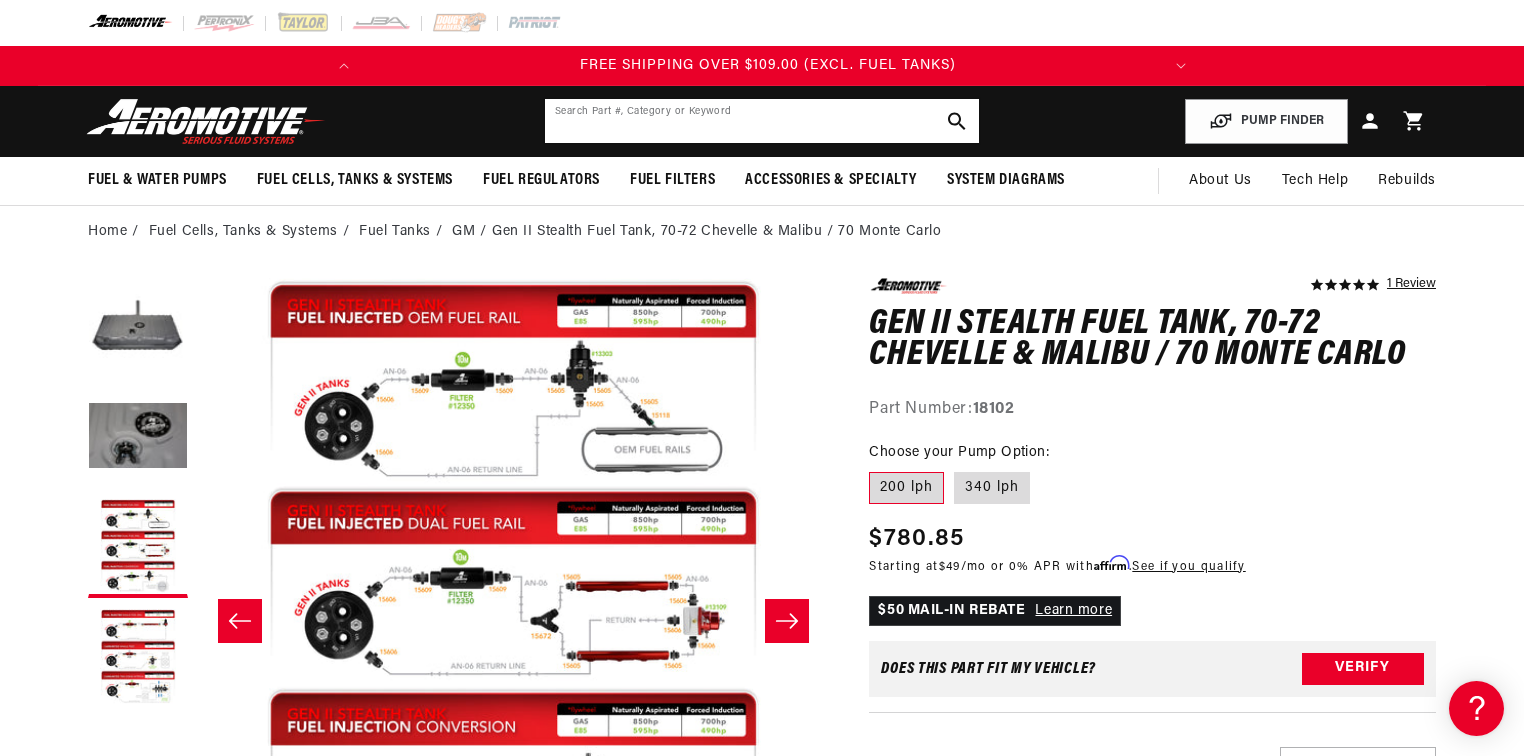 click 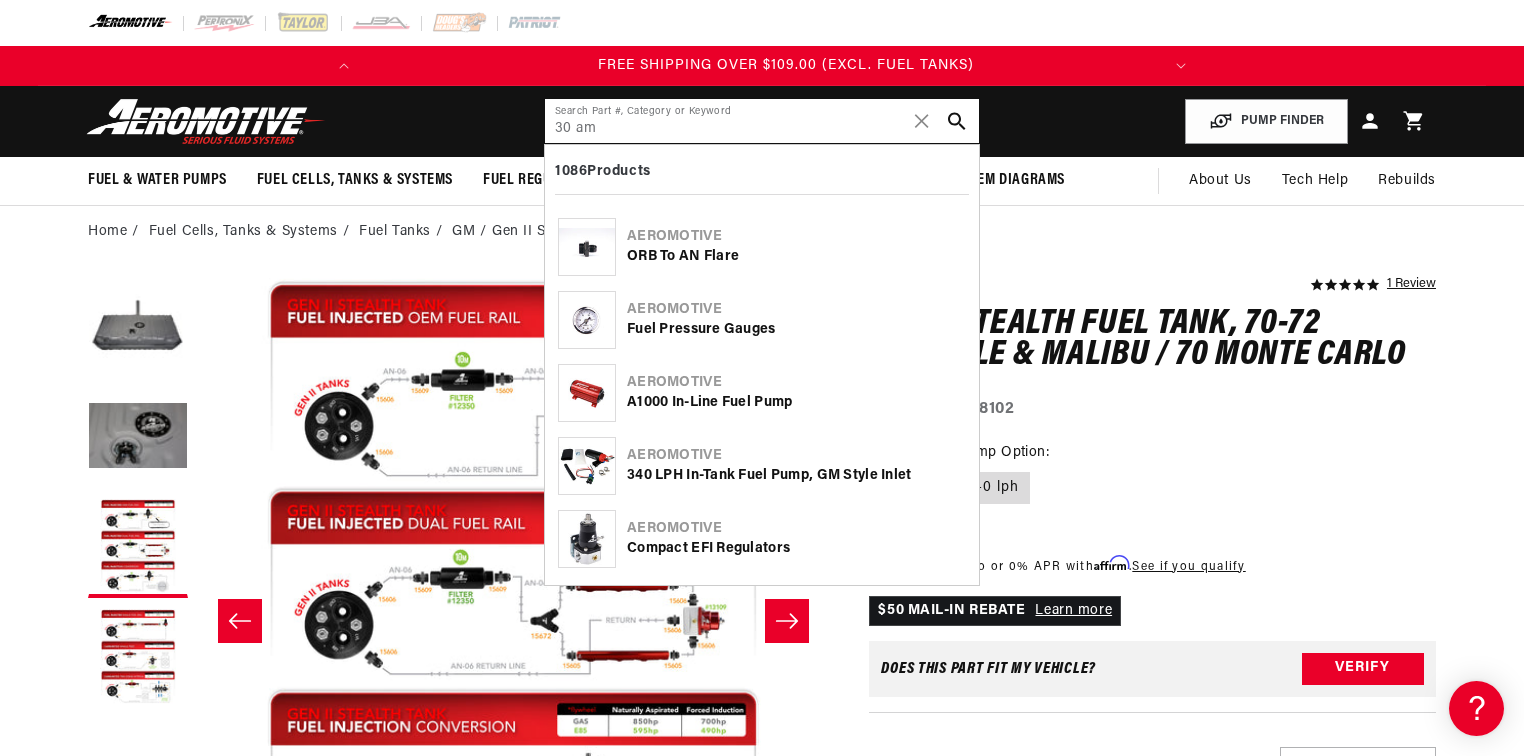 scroll, scrollTop: 0, scrollLeft: 791, axis: horizontal 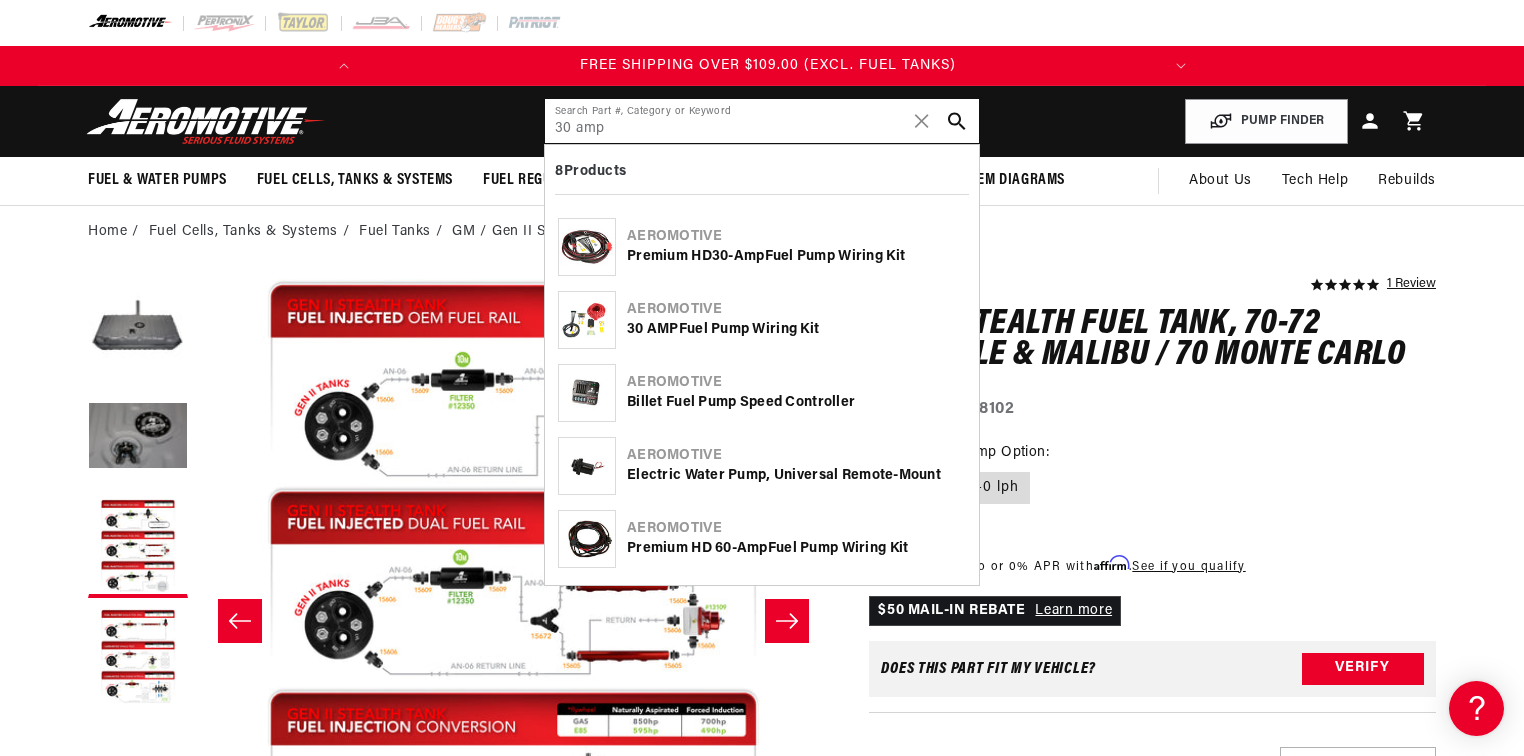 type on "30 amp" 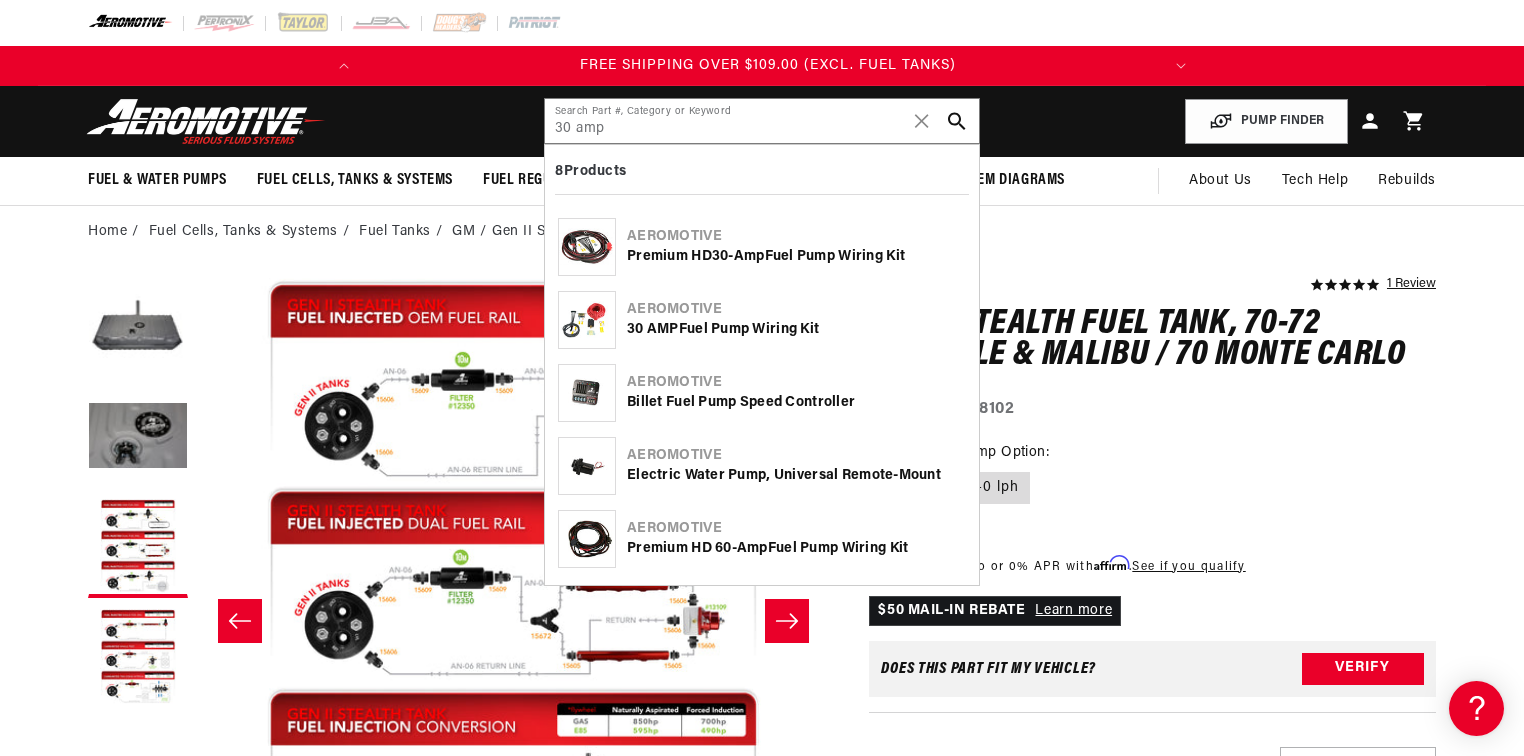 click on "Premium HD  30 - Amp  Fuel Pump Wiring Kit" 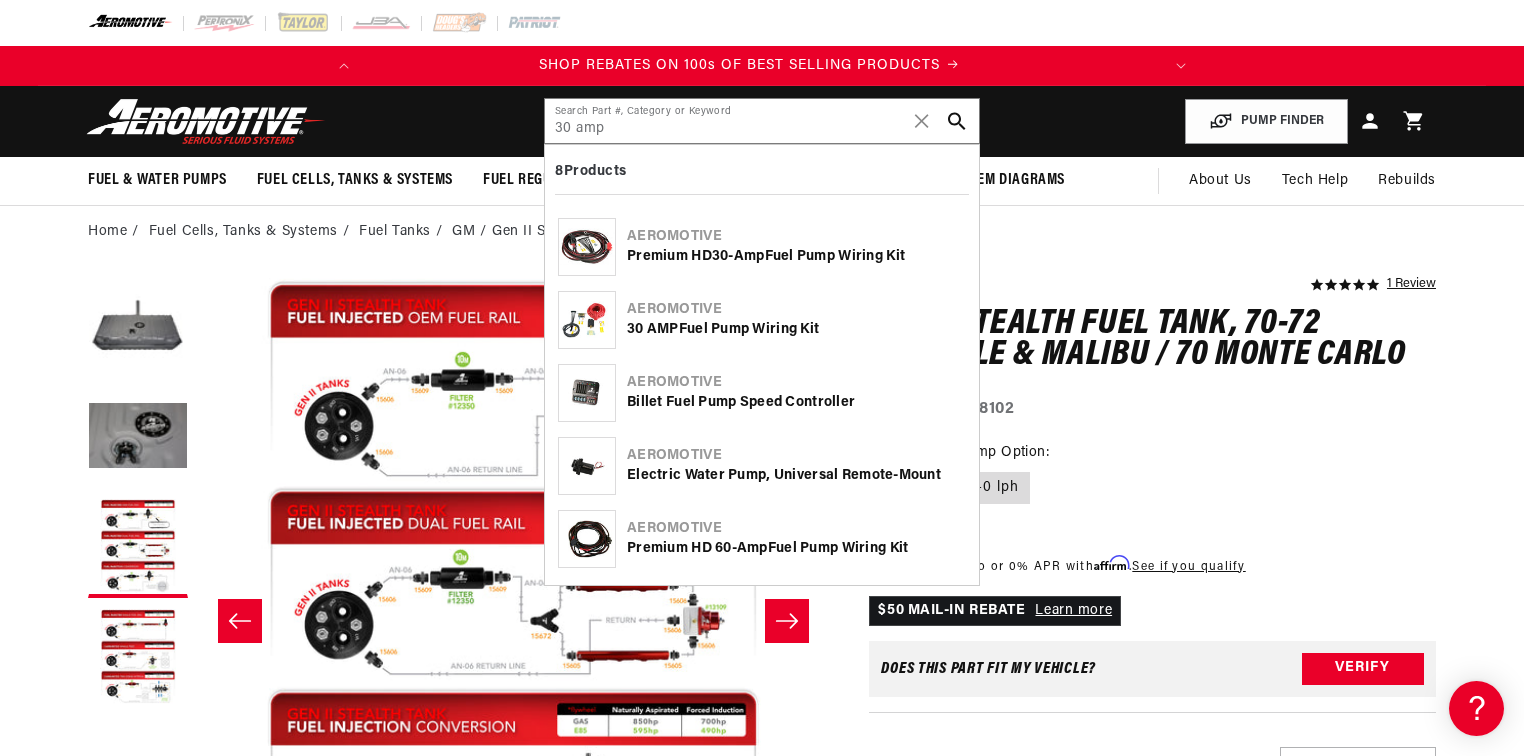 scroll, scrollTop: 0, scrollLeft: 0, axis: both 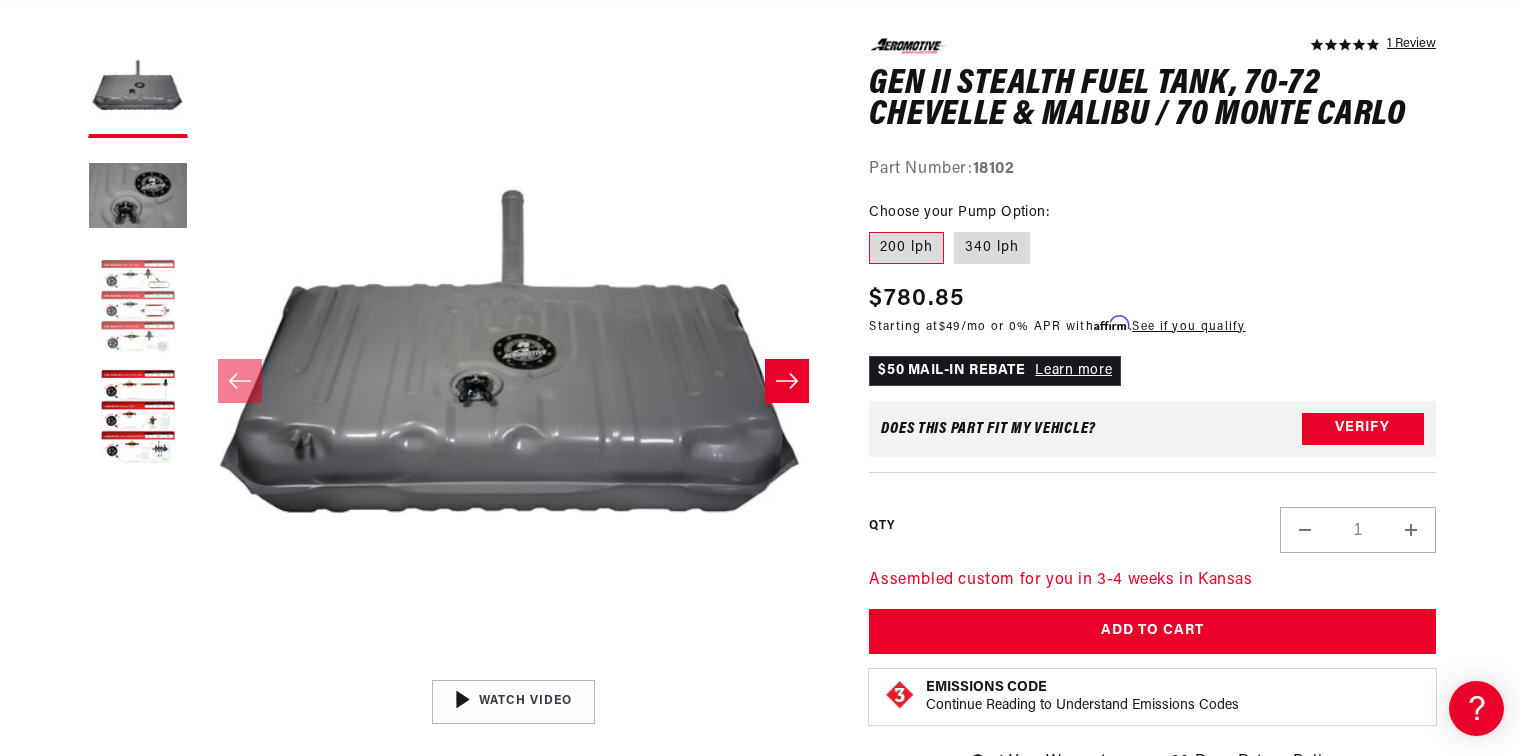 click at bounding box center (138, 308) 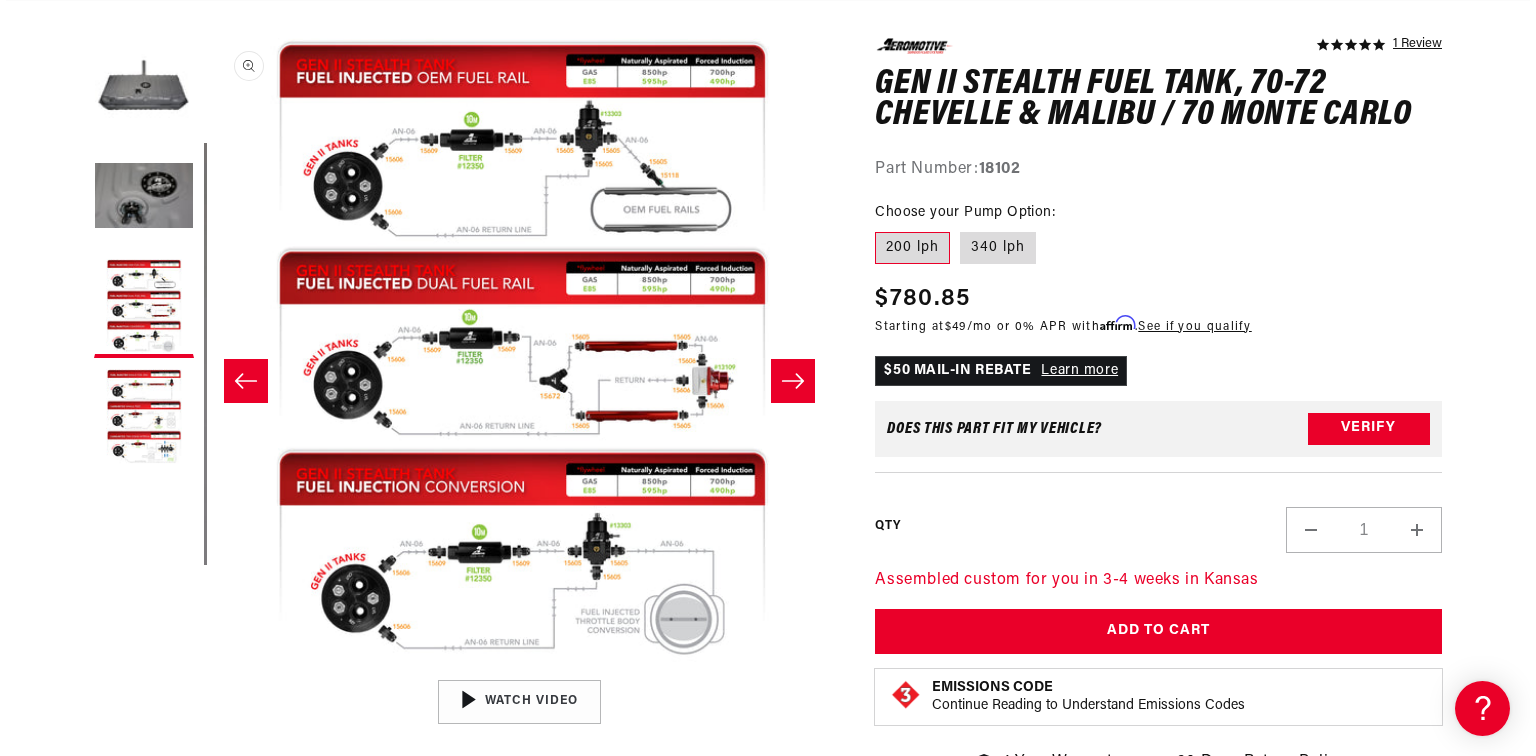 scroll, scrollTop: 0, scrollLeft: 1263, axis: horizontal 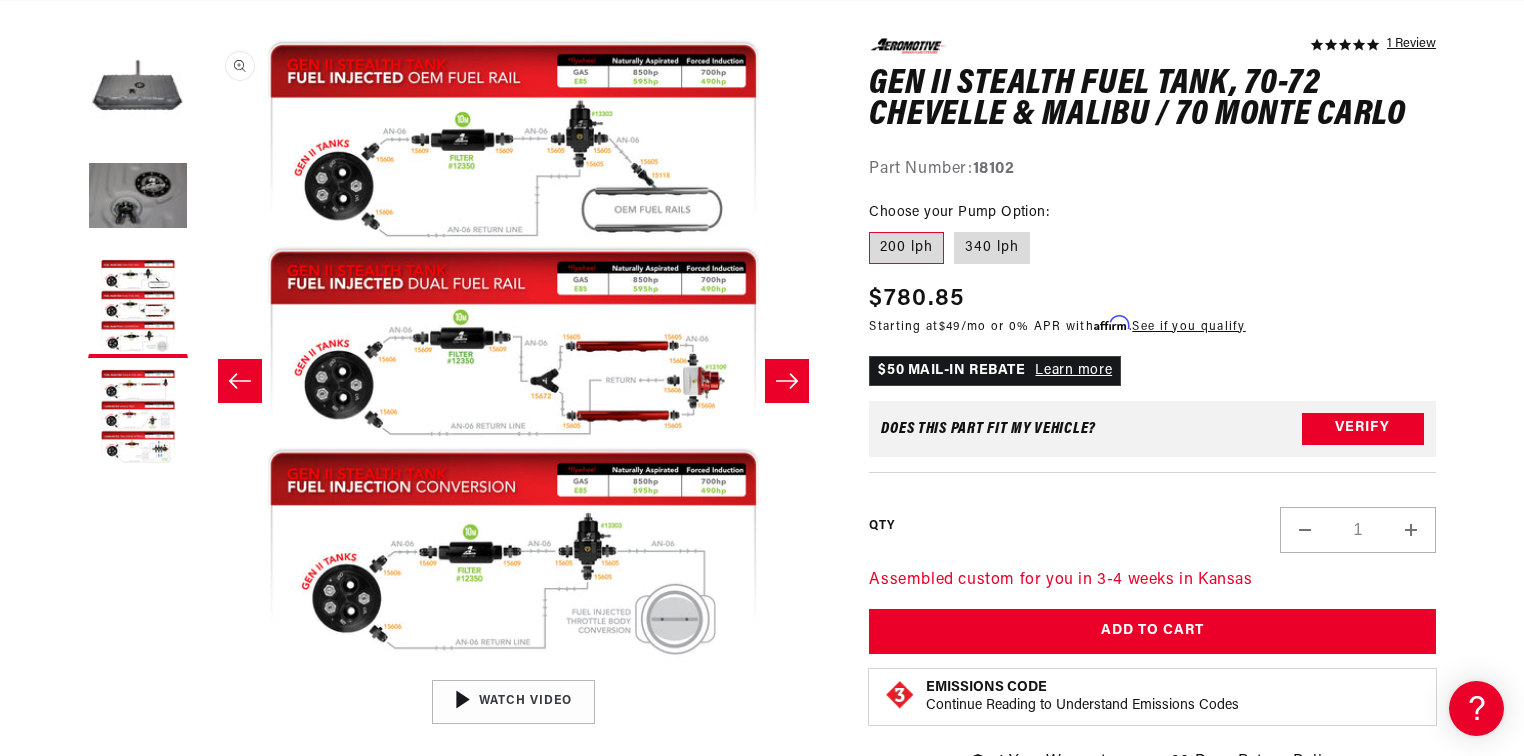 click on "Open media 3 in modal" at bounding box center [198, 670] 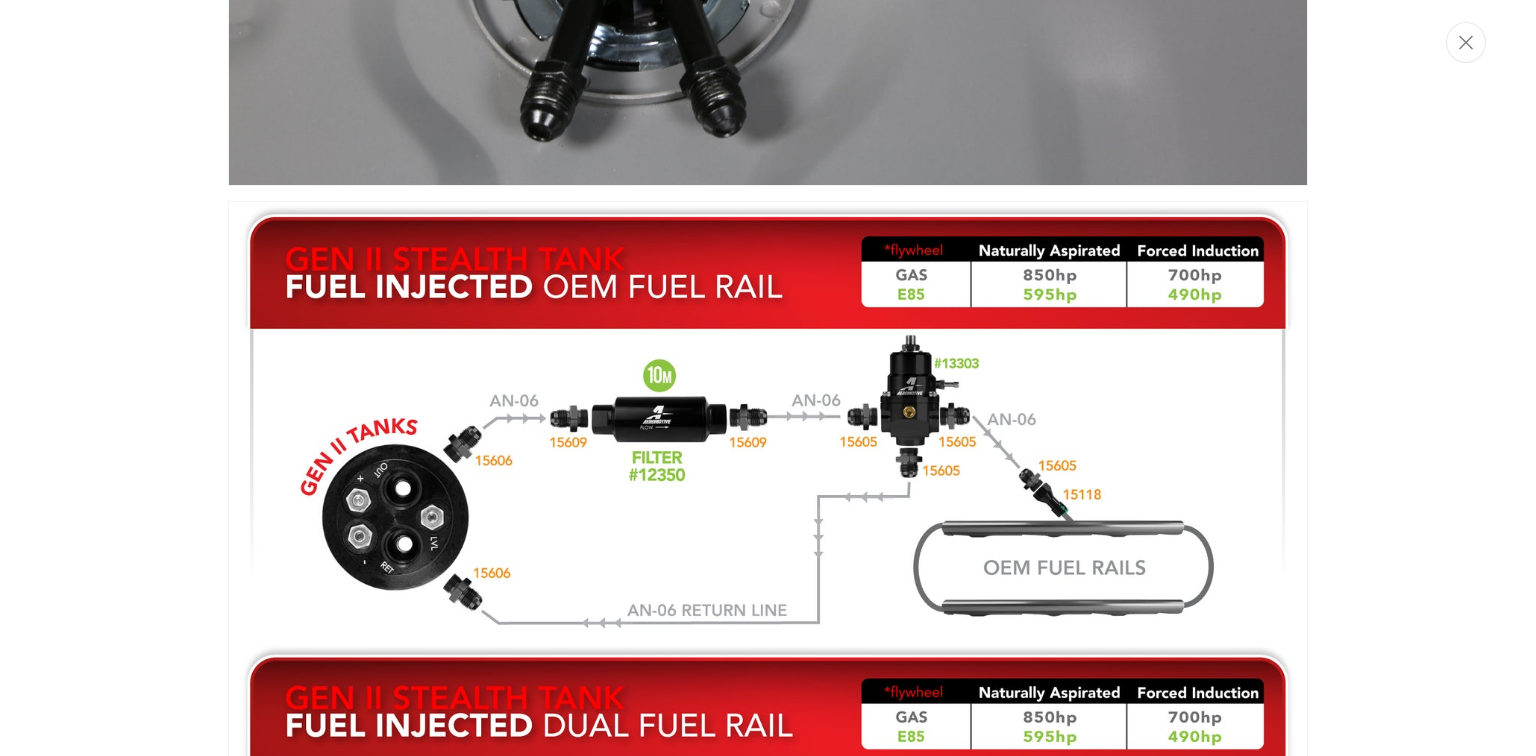 scroll, scrollTop: 1670, scrollLeft: 0, axis: vertical 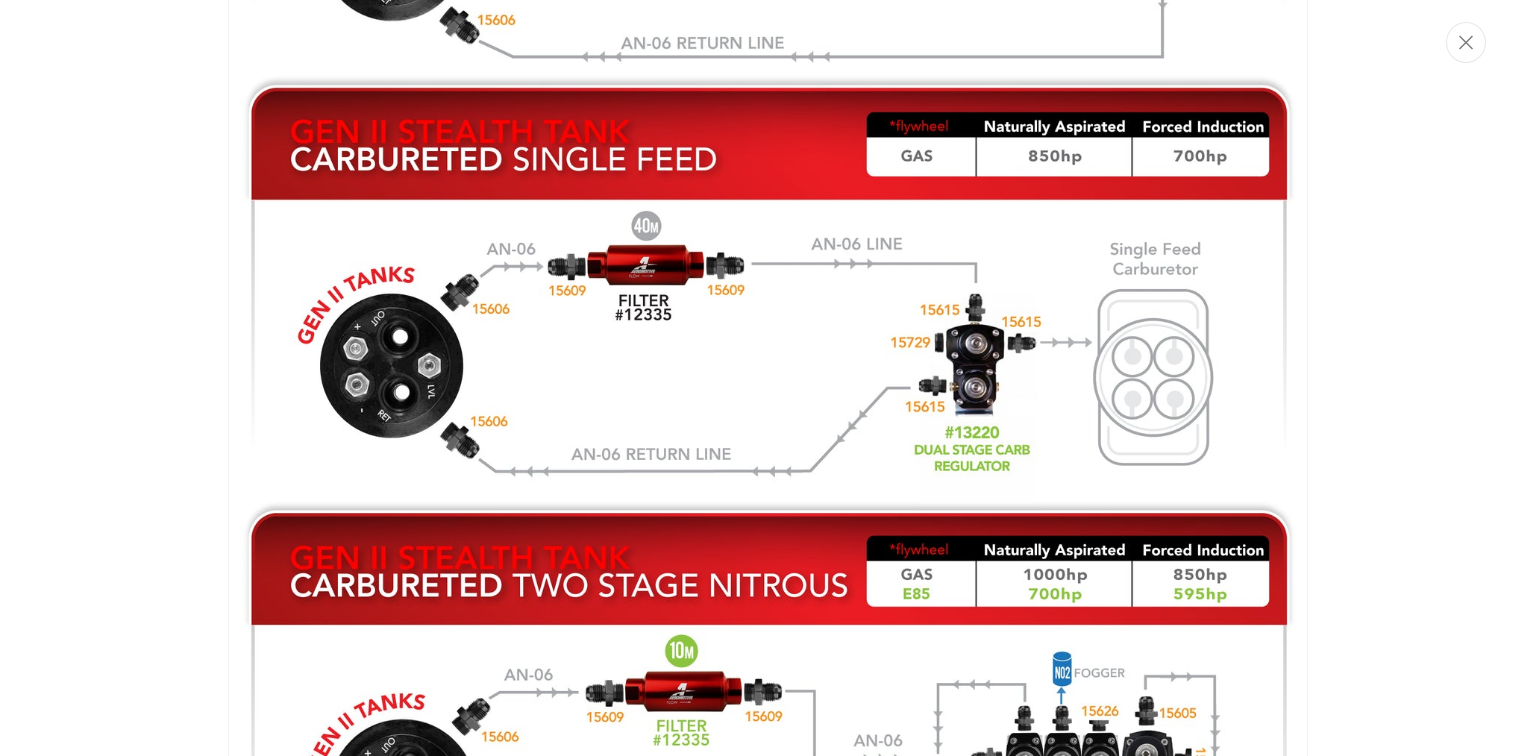 click at bounding box center [768, 378] 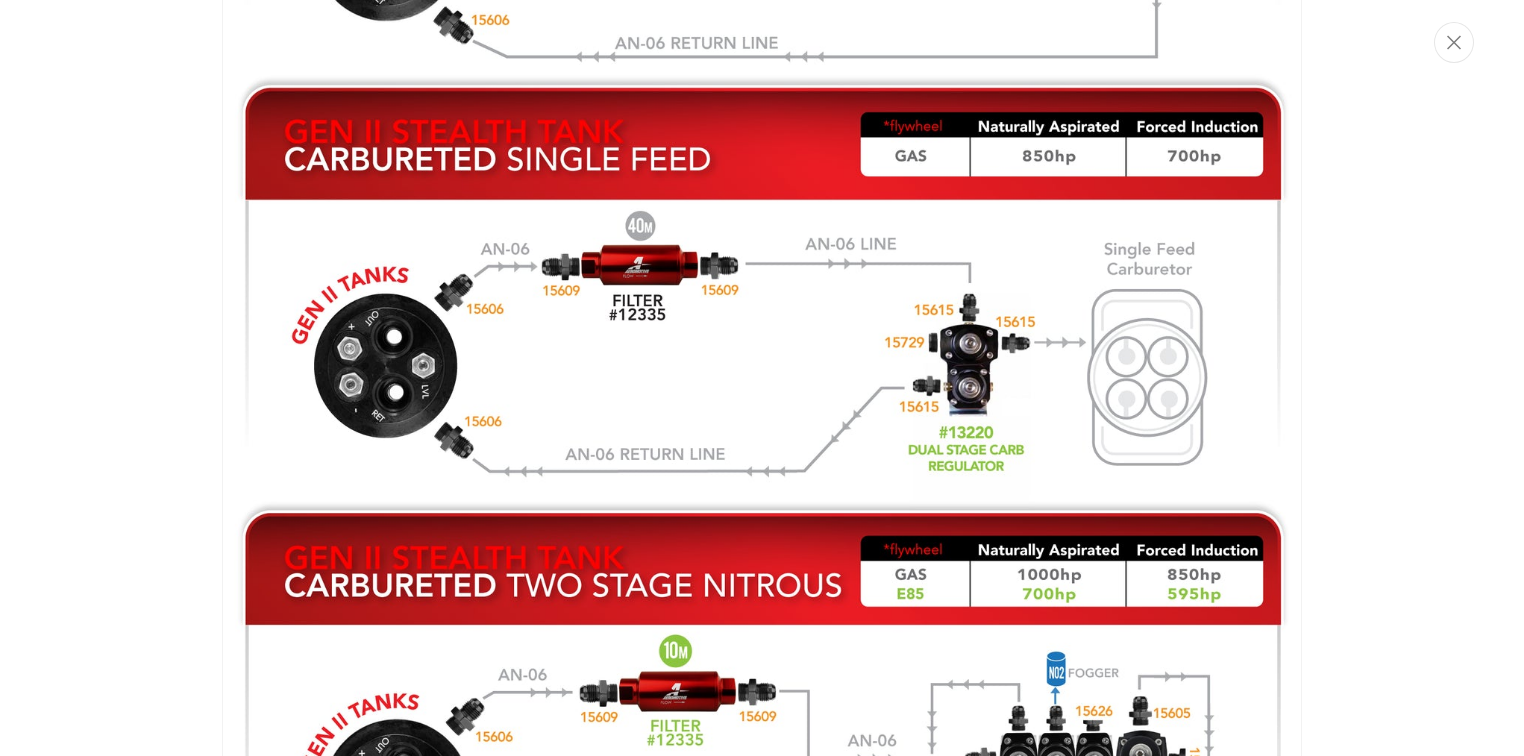 scroll, scrollTop: 0, scrollLeft: 1263, axis: horizontal 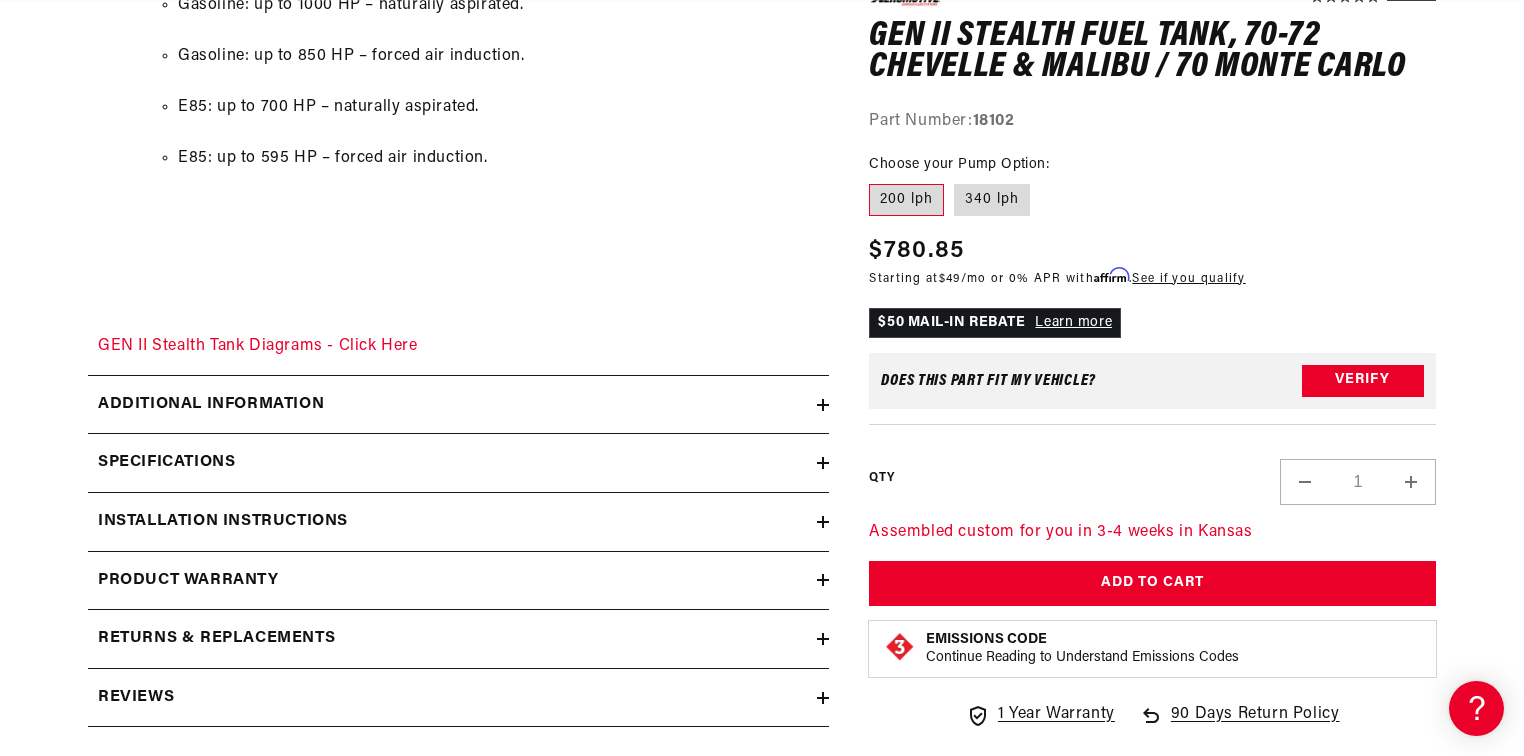 click 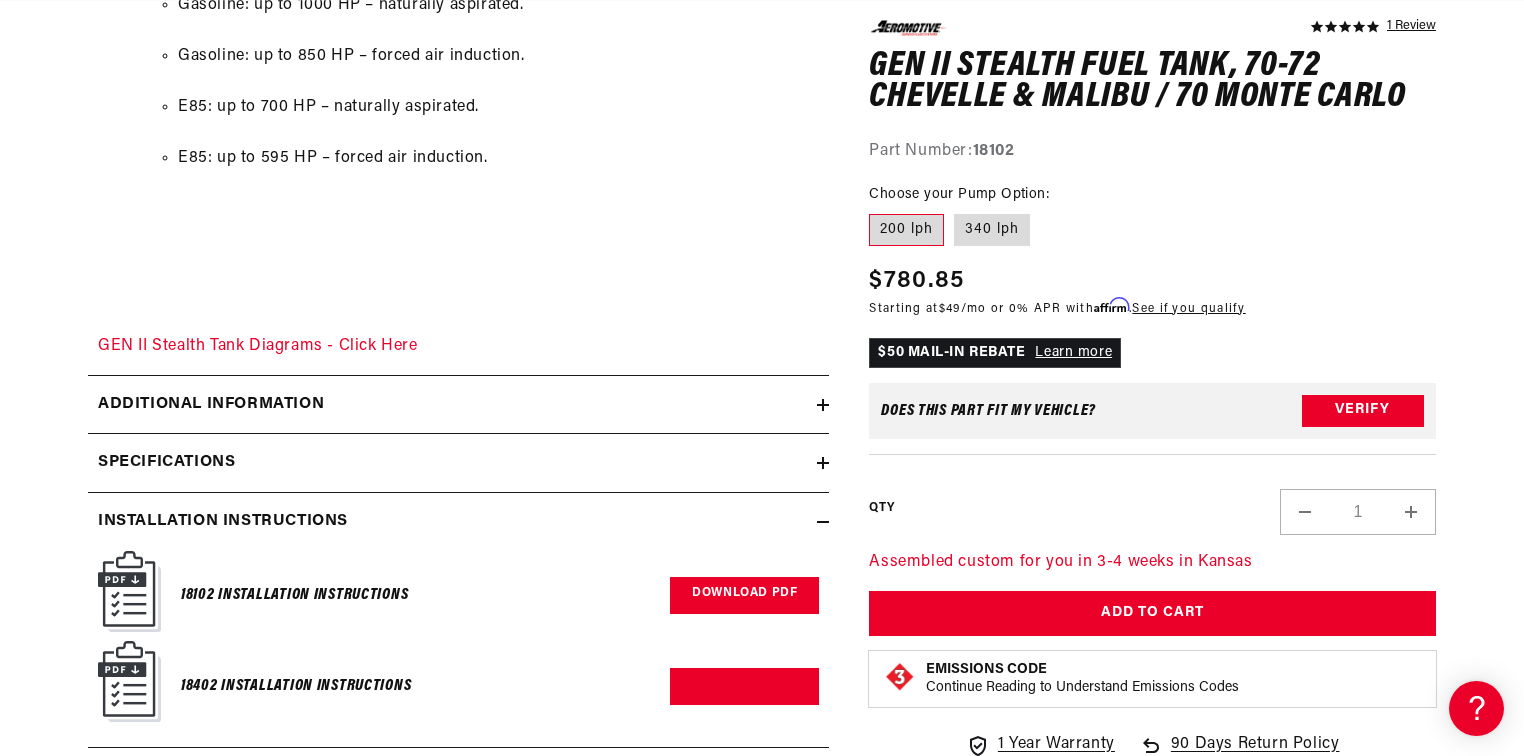 scroll, scrollTop: 0, scrollLeft: 550, axis: horizontal 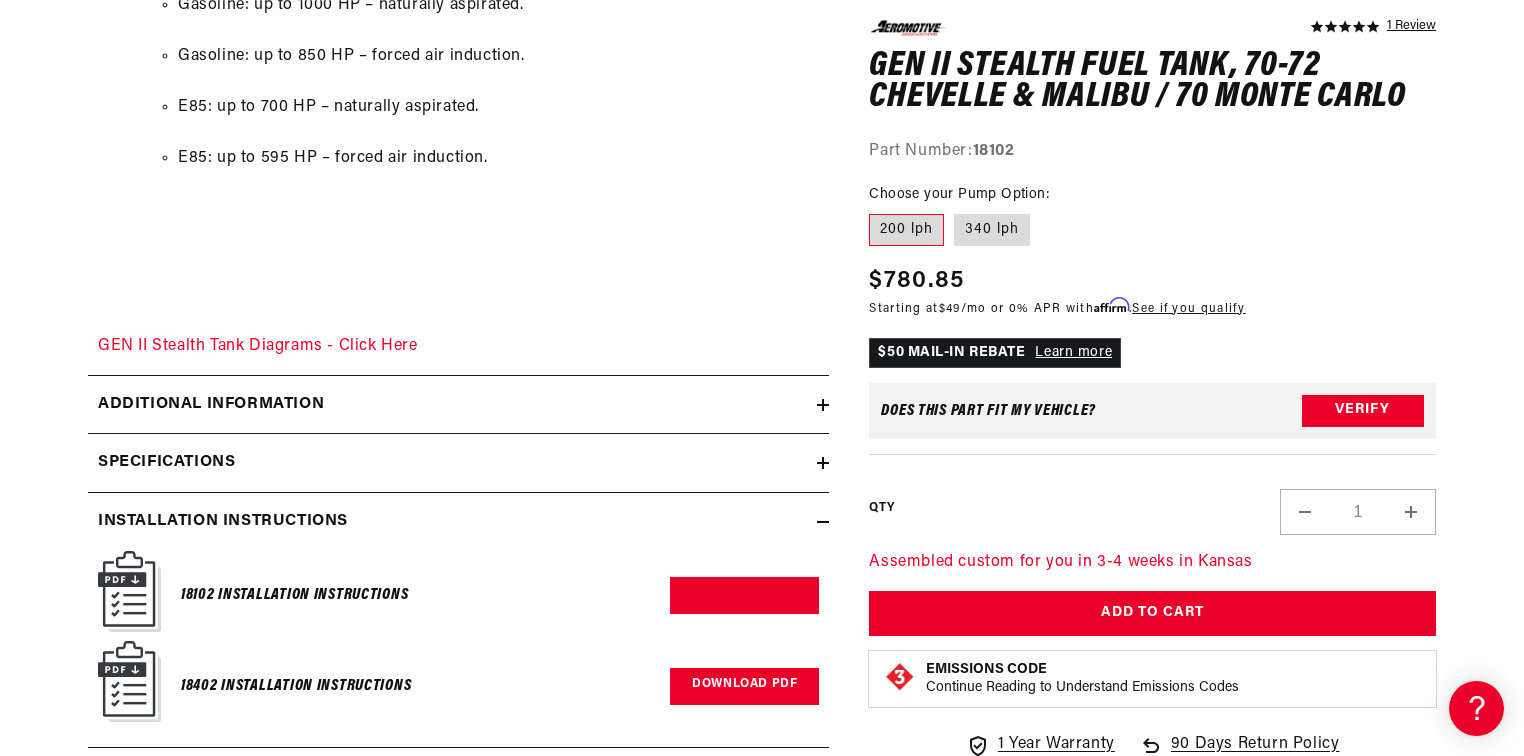 click on "Download PDF" at bounding box center (744, 686) 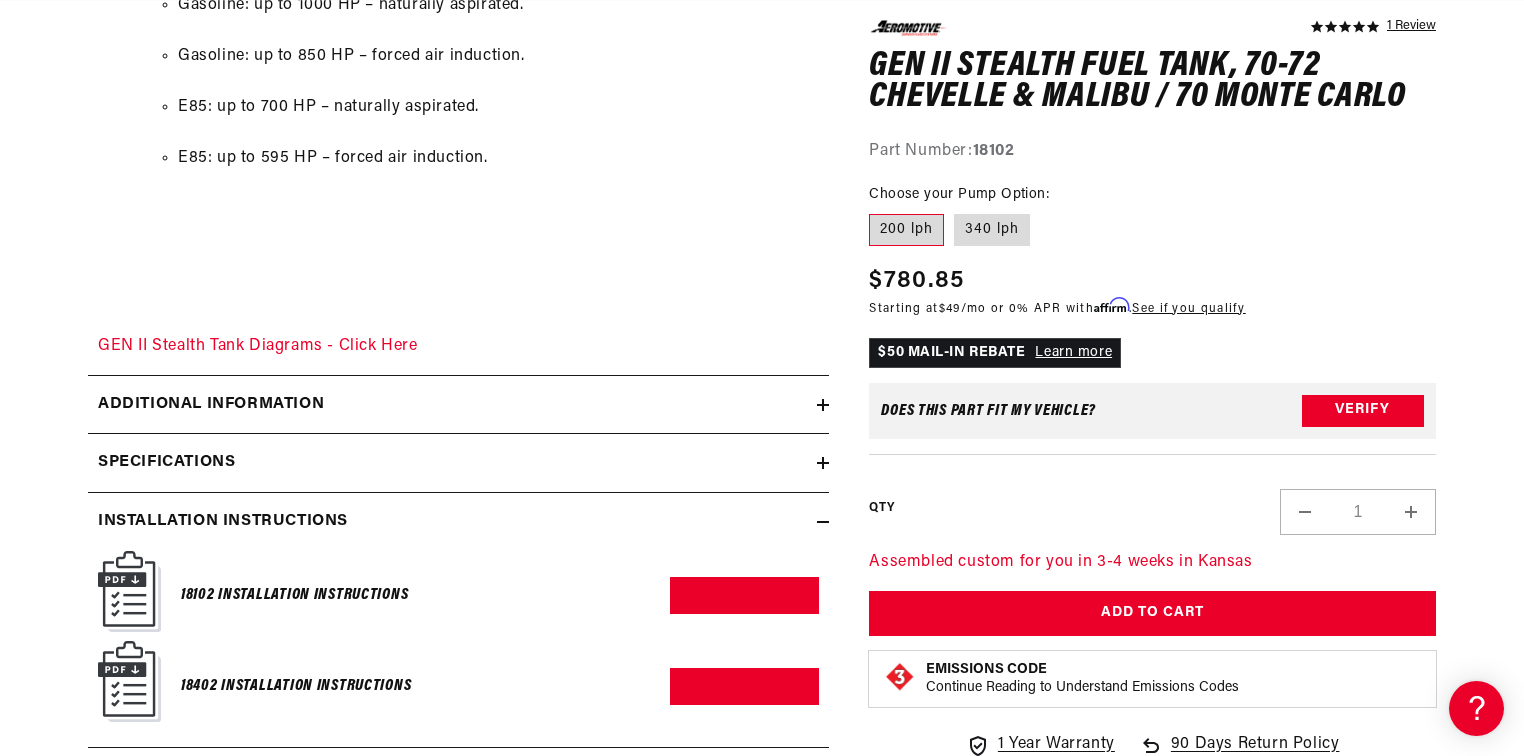 scroll, scrollTop: 0, scrollLeft: 791, axis: horizontal 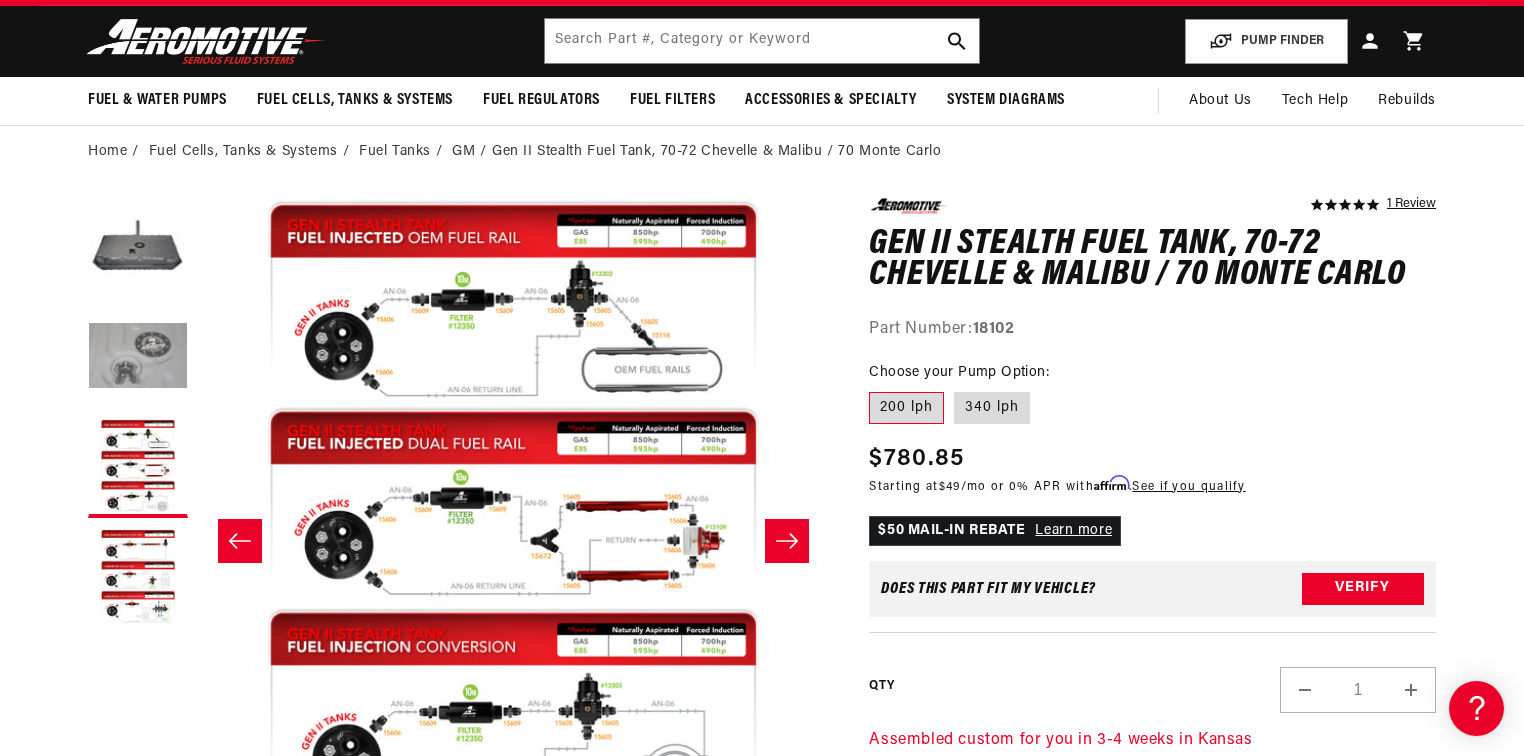 click at bounding box center [138, 358] 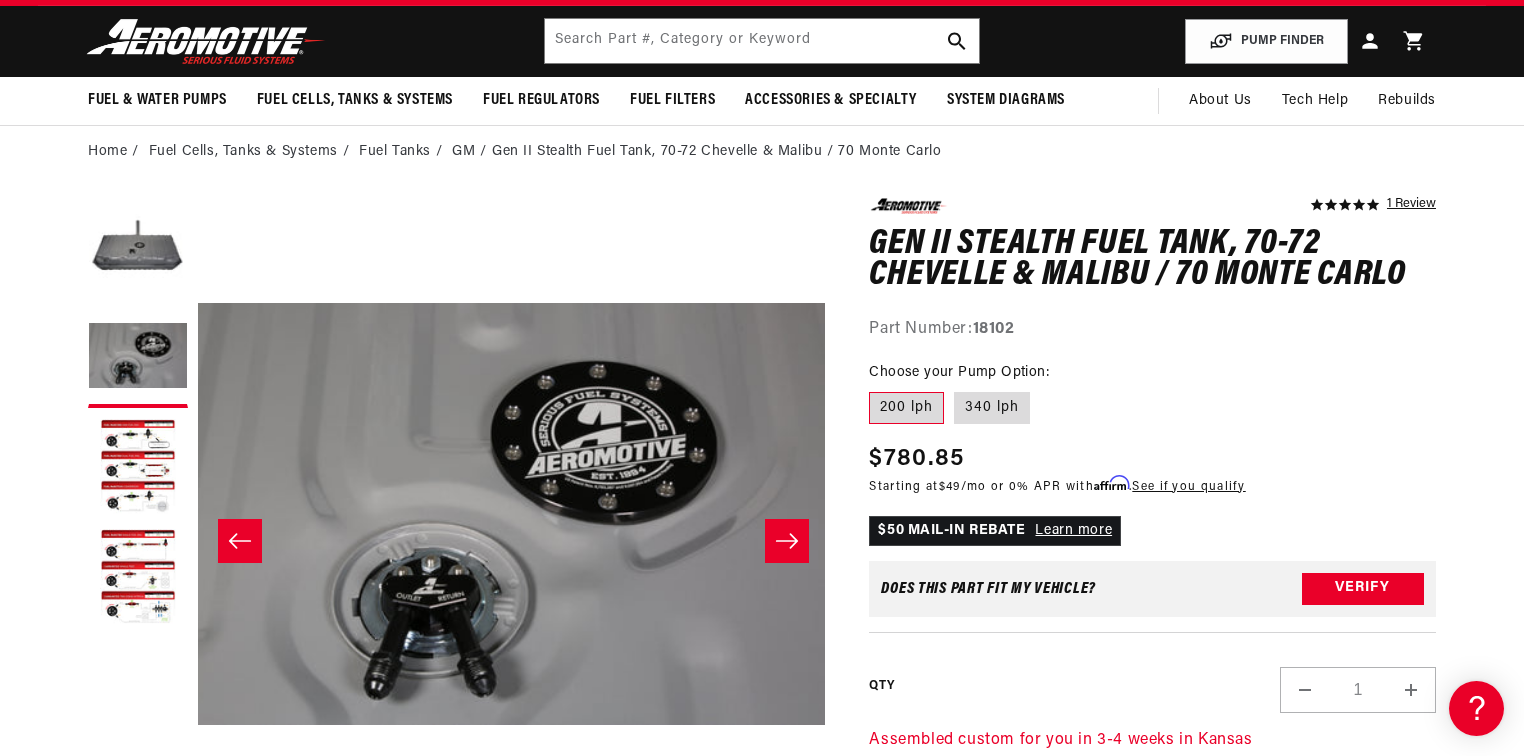 scroll, scrollTop: 0, scrollLeft: 631, axis: horizontal 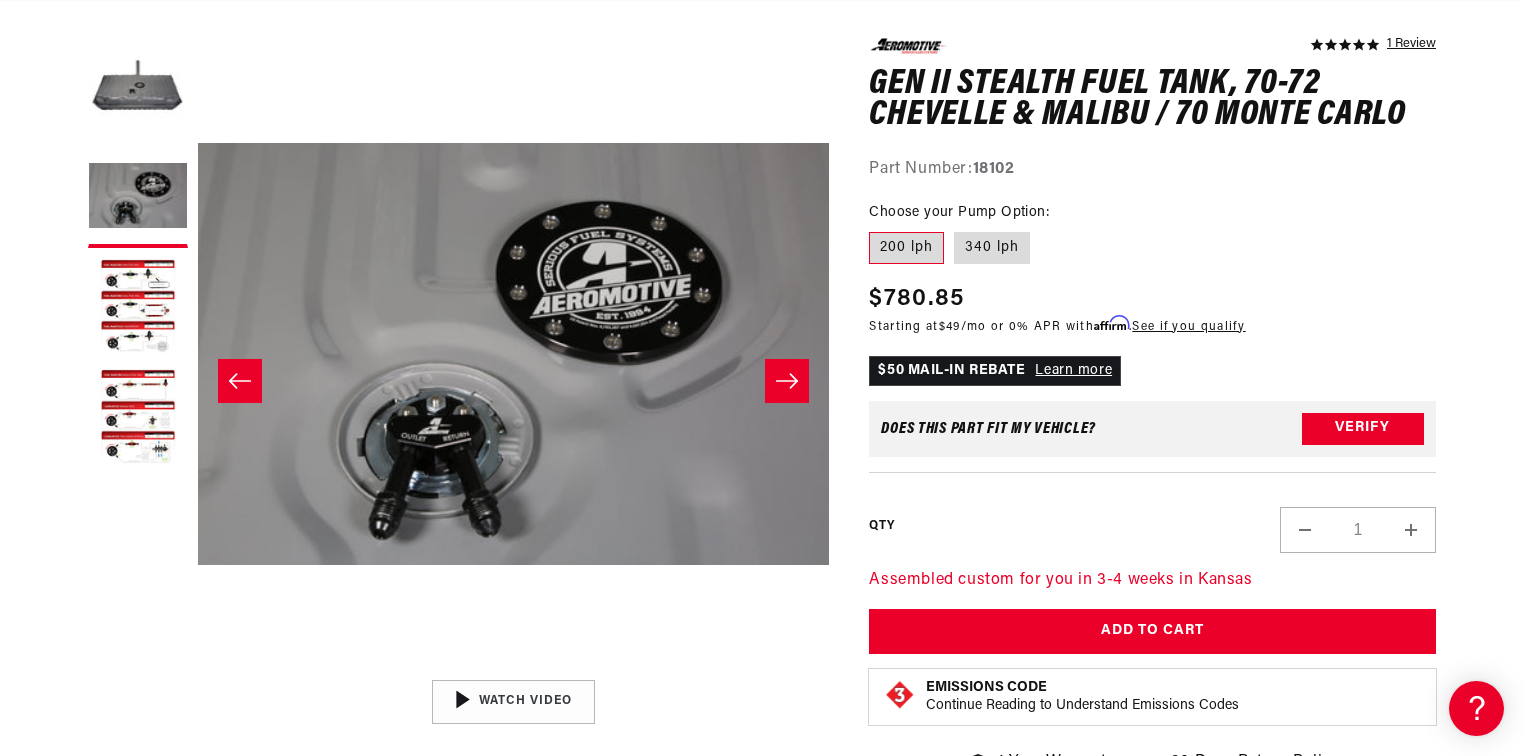 click on "5.0 star rating      1 Review
Gen II Stealth Fuel Tank, 70-72 Chevelle & Malibu / 70 Monte Carlo
Gen II Stealth Fuel Tank, 70-72 Chevelle & Malibu / 70 Monte Carlo
5.0 star rating      1 Review
Part Number:  18102
Image 2 is now available in gallery view
Skip to product information
Open media 1 in modal
Open media 2 in modal
Open media 3 in modal" at bounding box center [762, 1806] 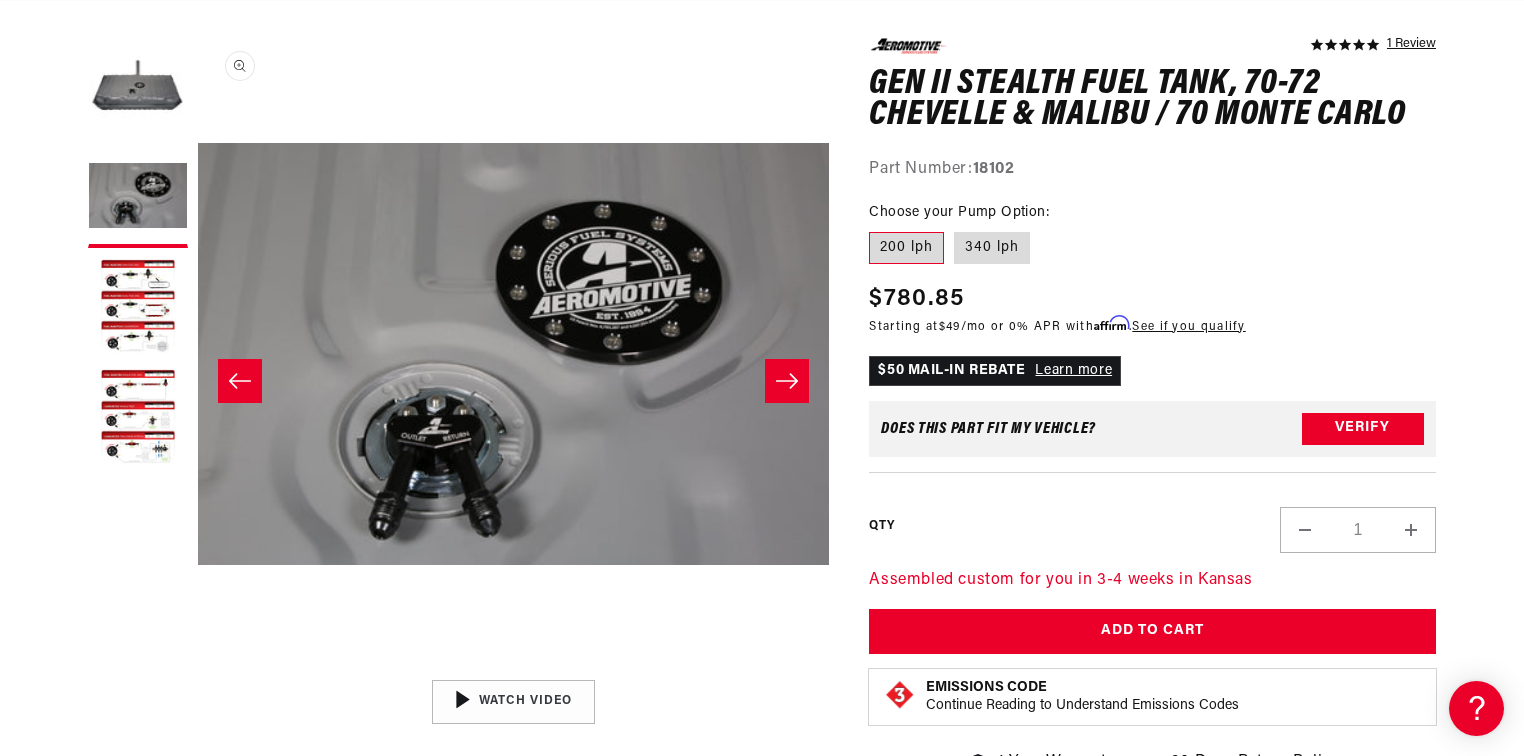 scroll, scrollTop: 0, scrollLeft: 0, axis: both 